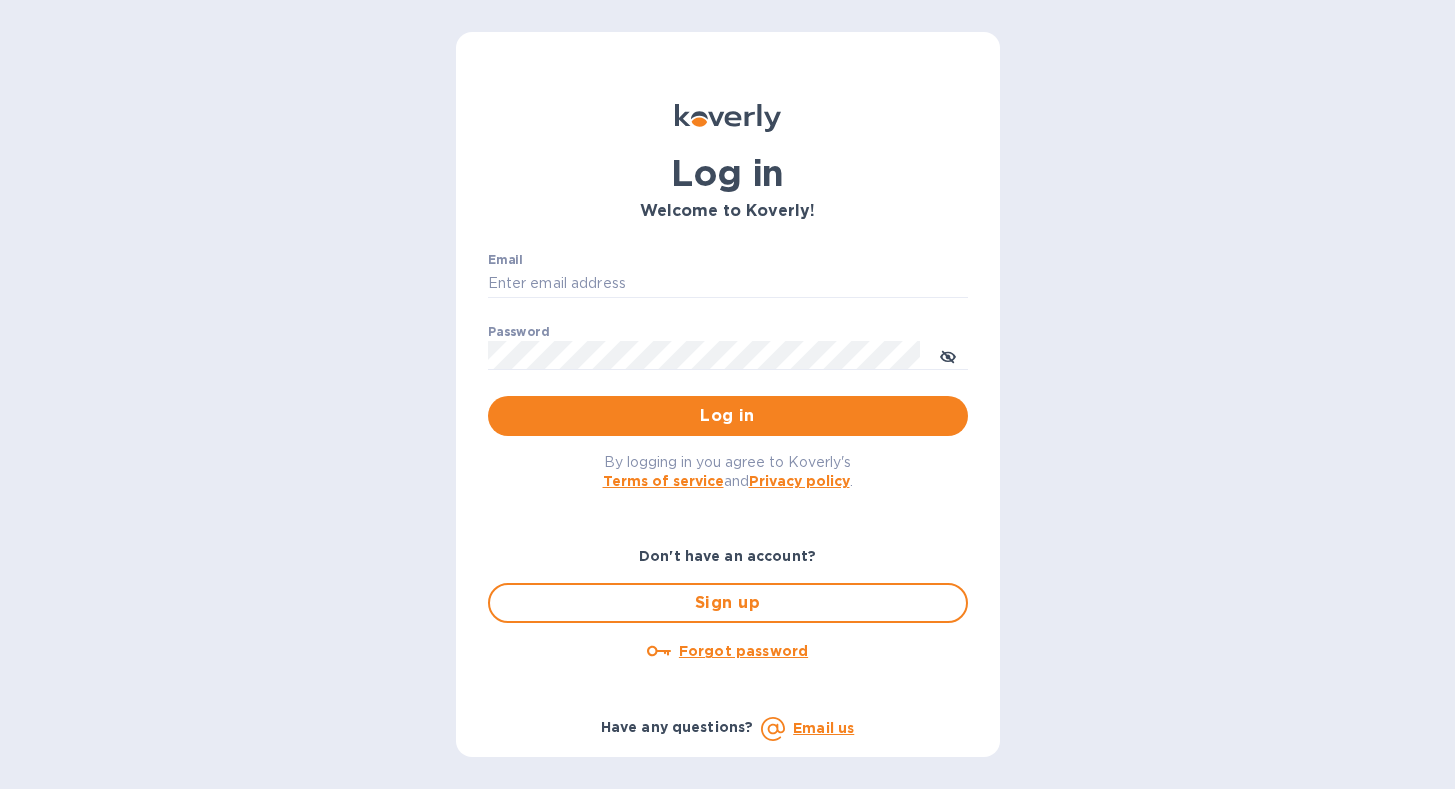 scroll, scrollTop: 0, scrollLeft: 0, axis: both 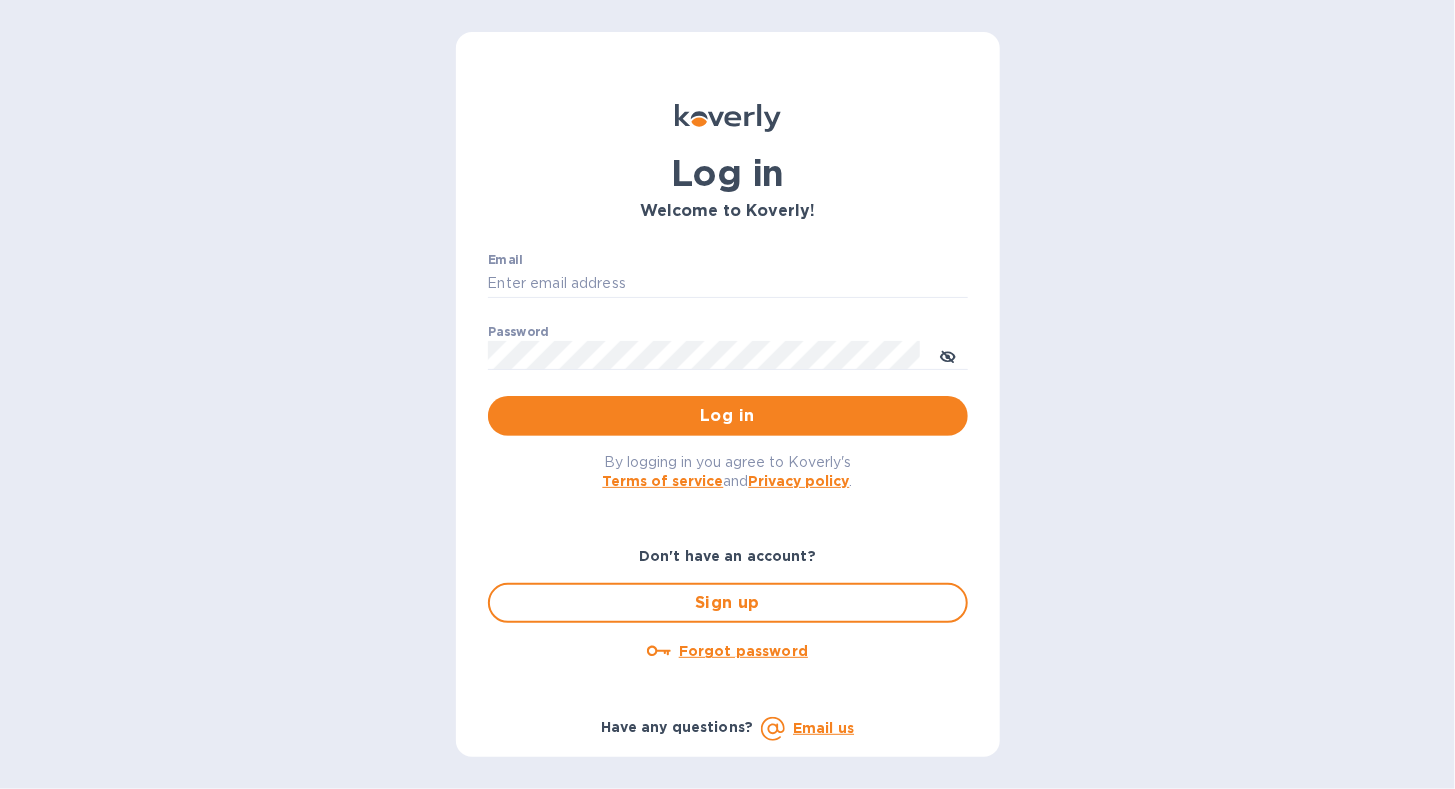 type on "[USERNAME]@[DOMAIN]" 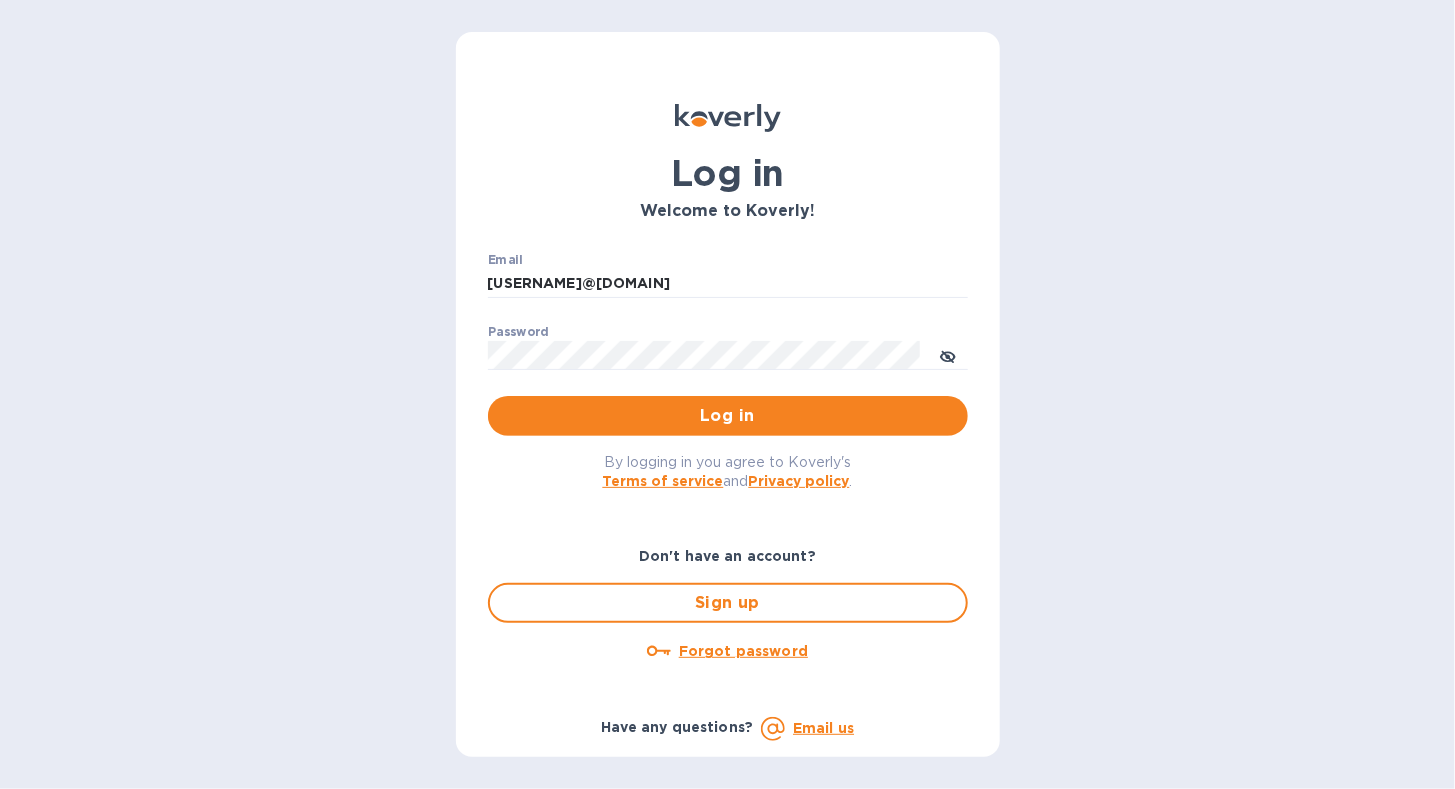 drag, startPoint x: -4, startPoint y: 456, endPoint x: -4, endPoint y: 485, distance: 29 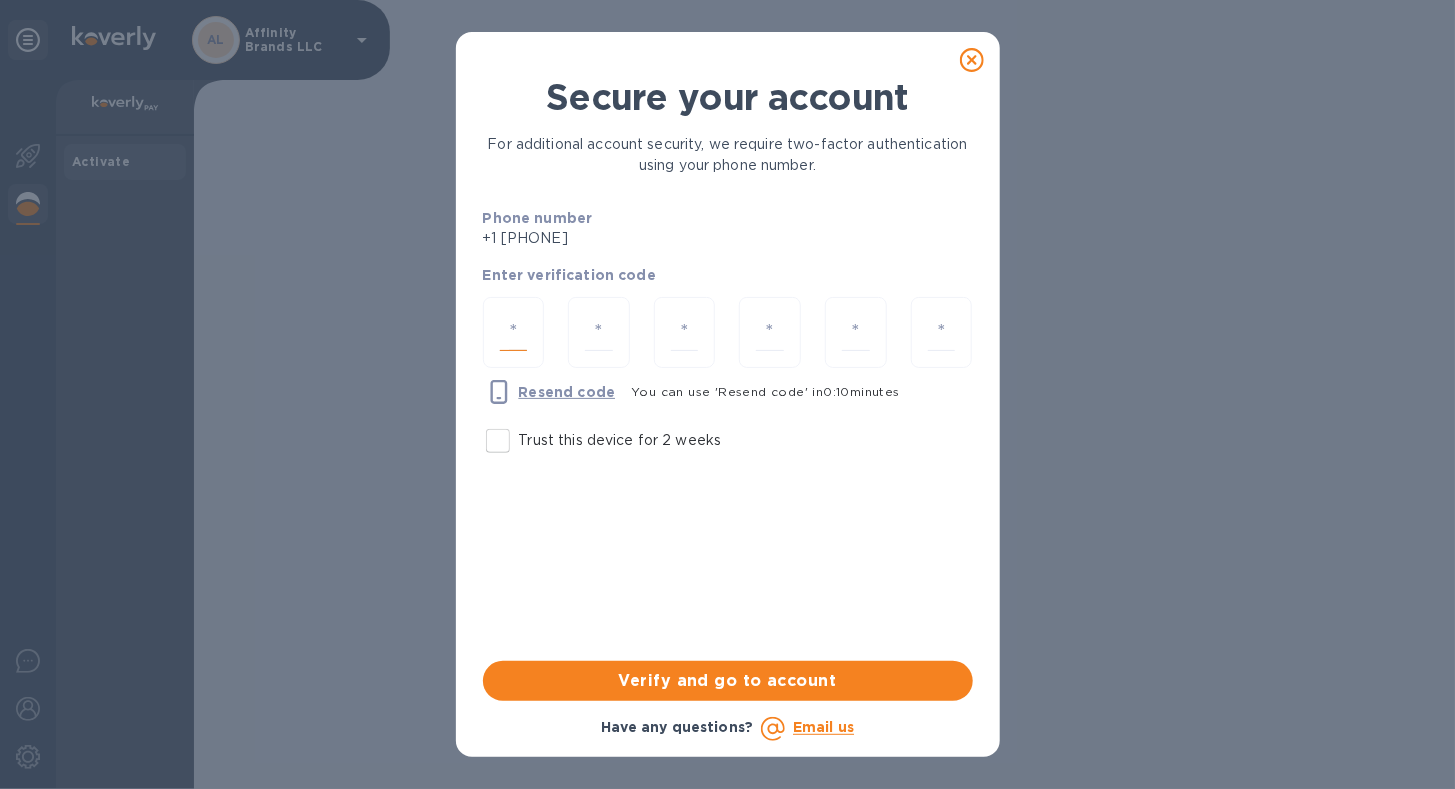 click at bounding box center (514, 332) 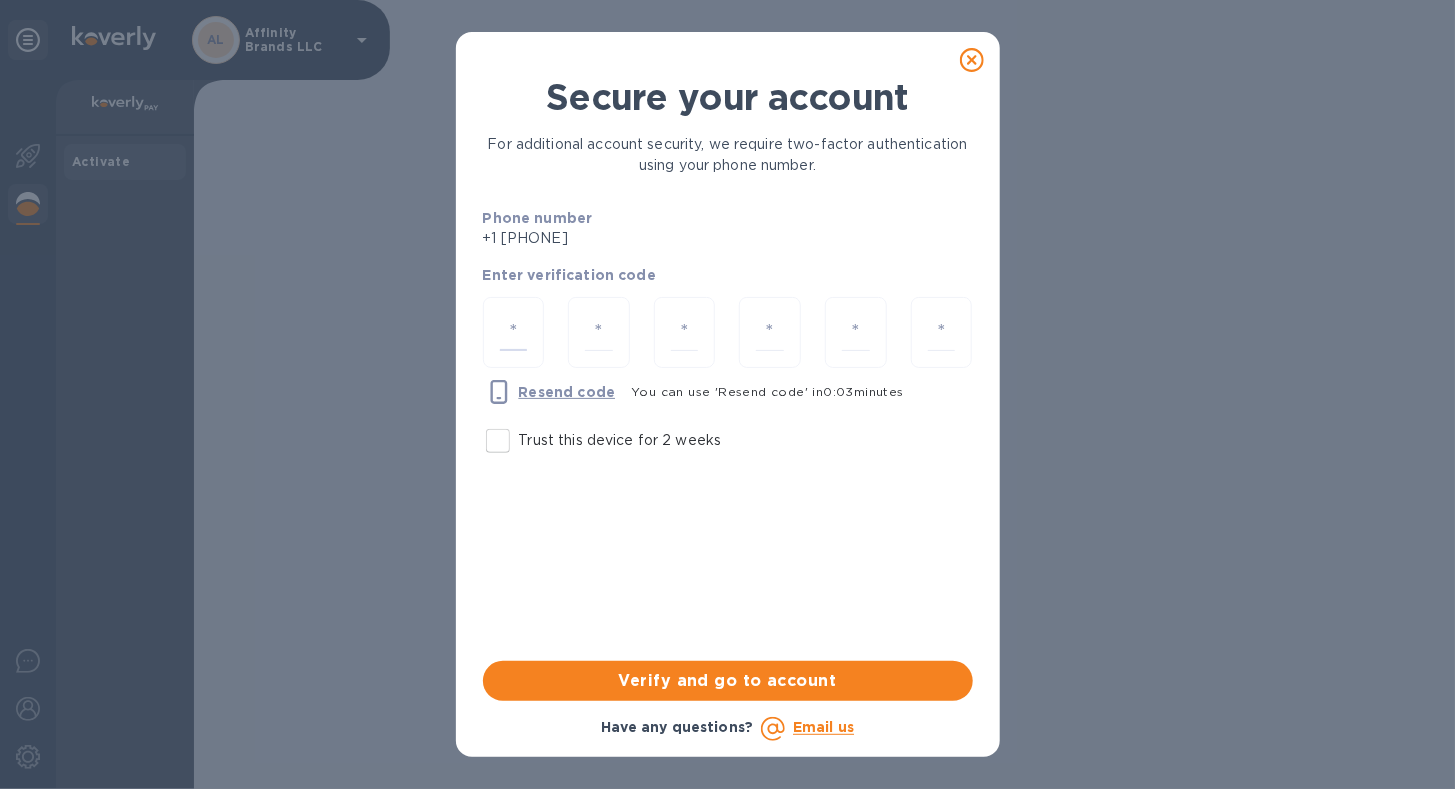 type on "2" 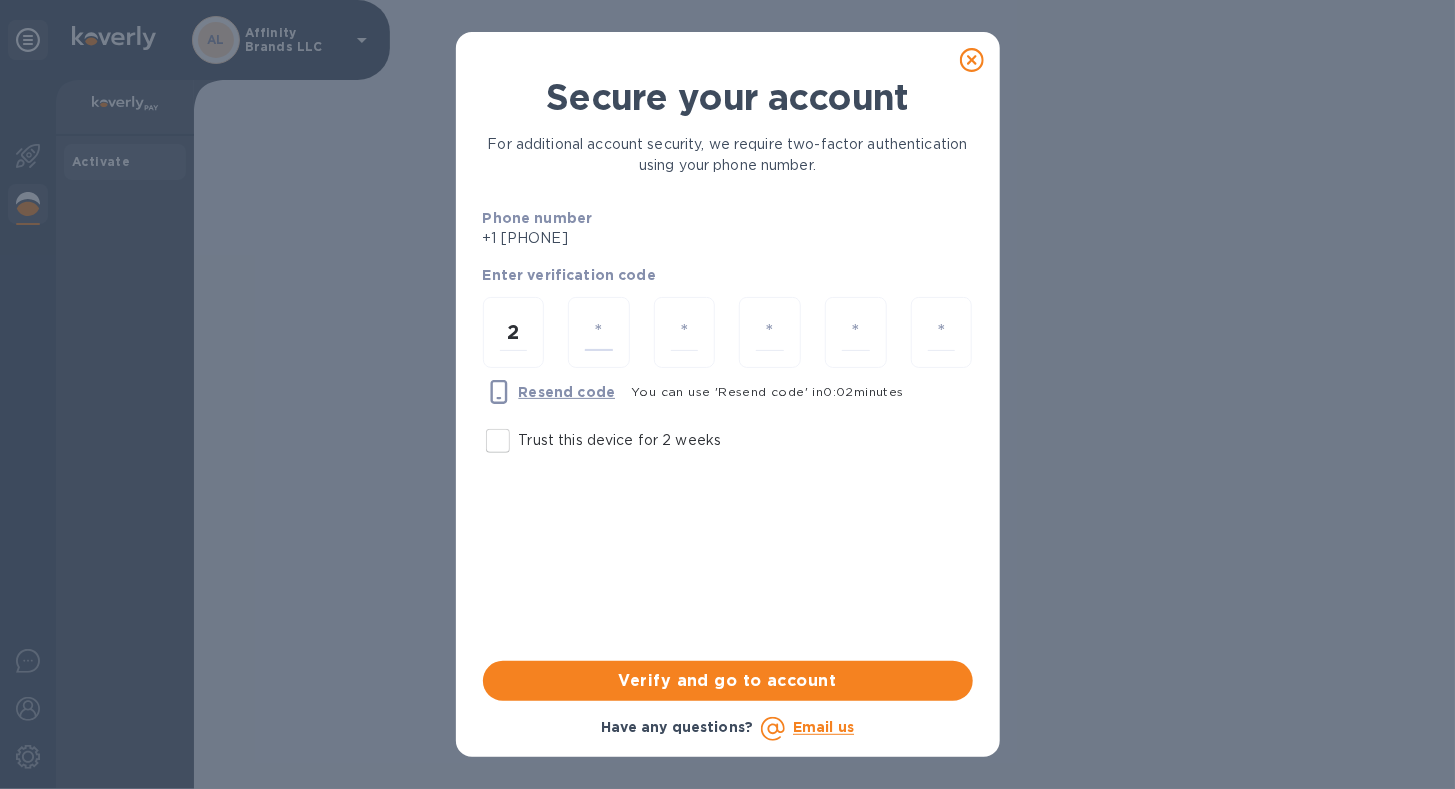 type on "9" 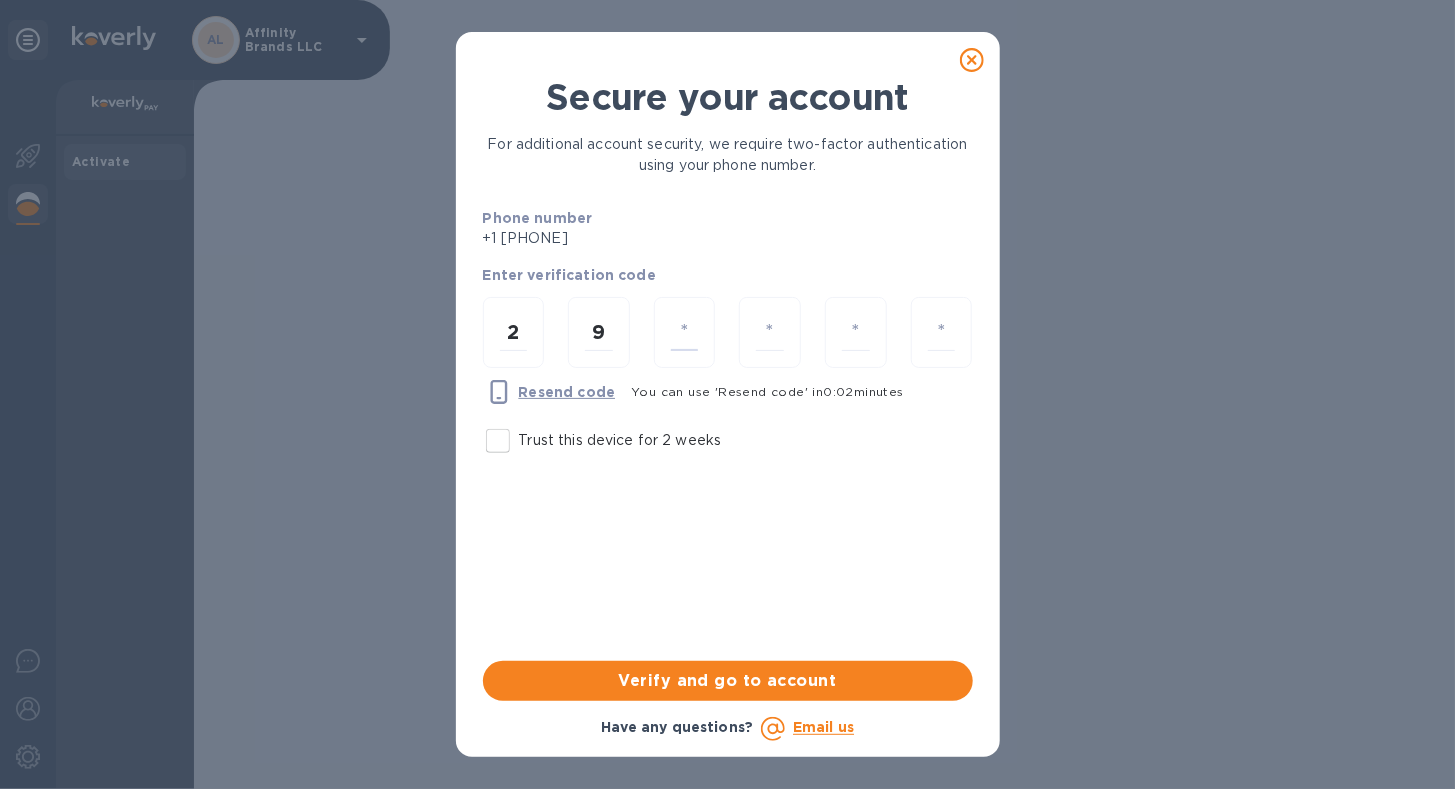 type on "2" 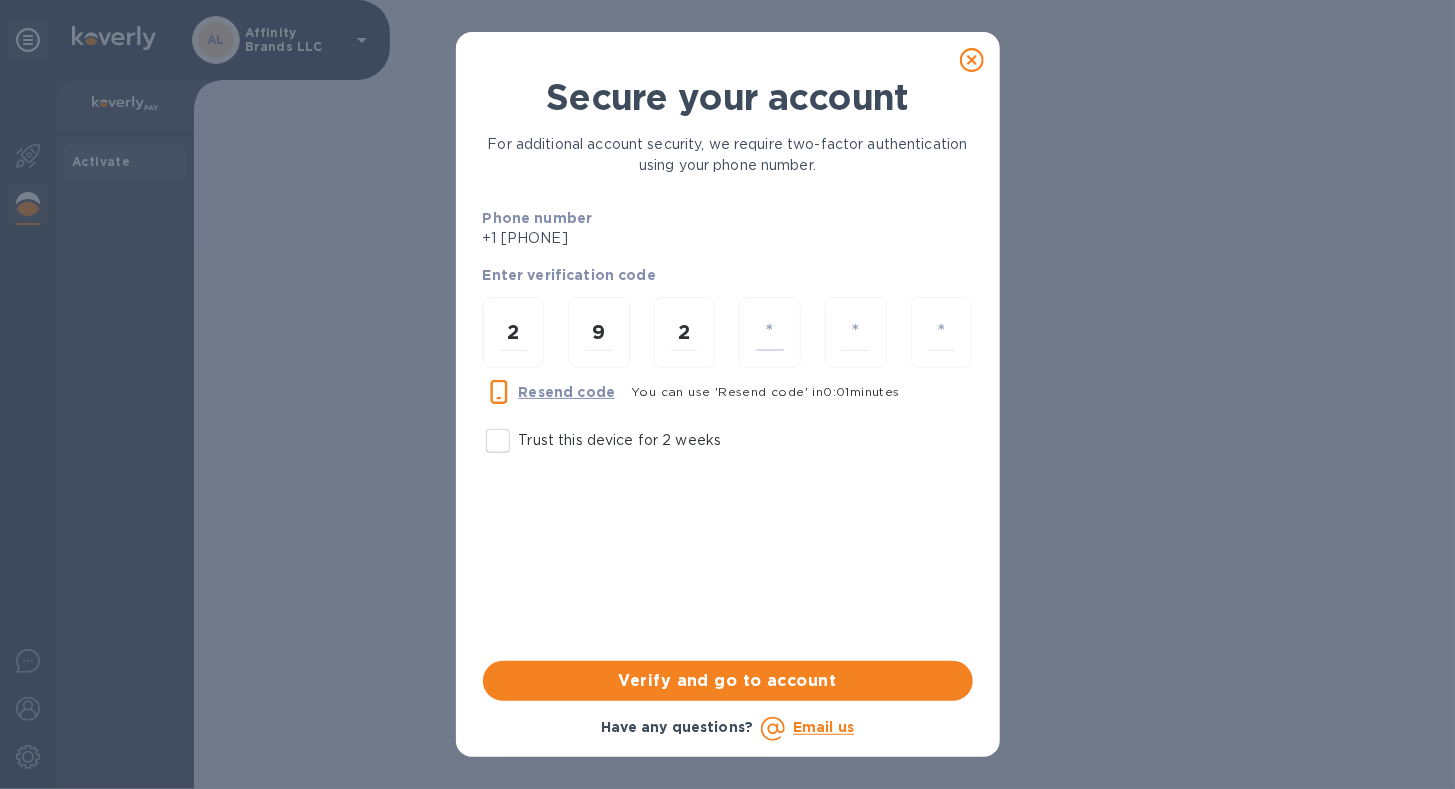 type on "0" 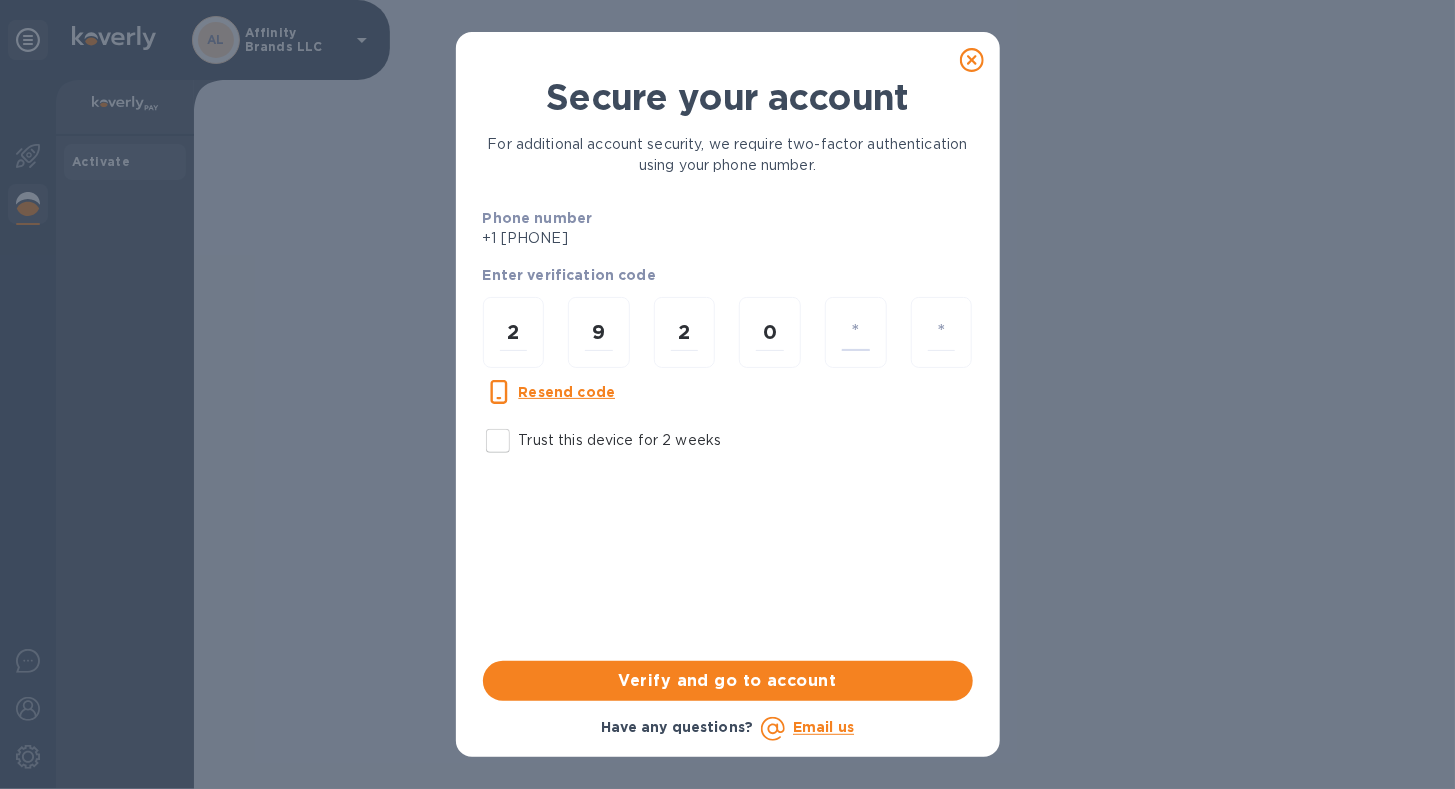 type on "3" 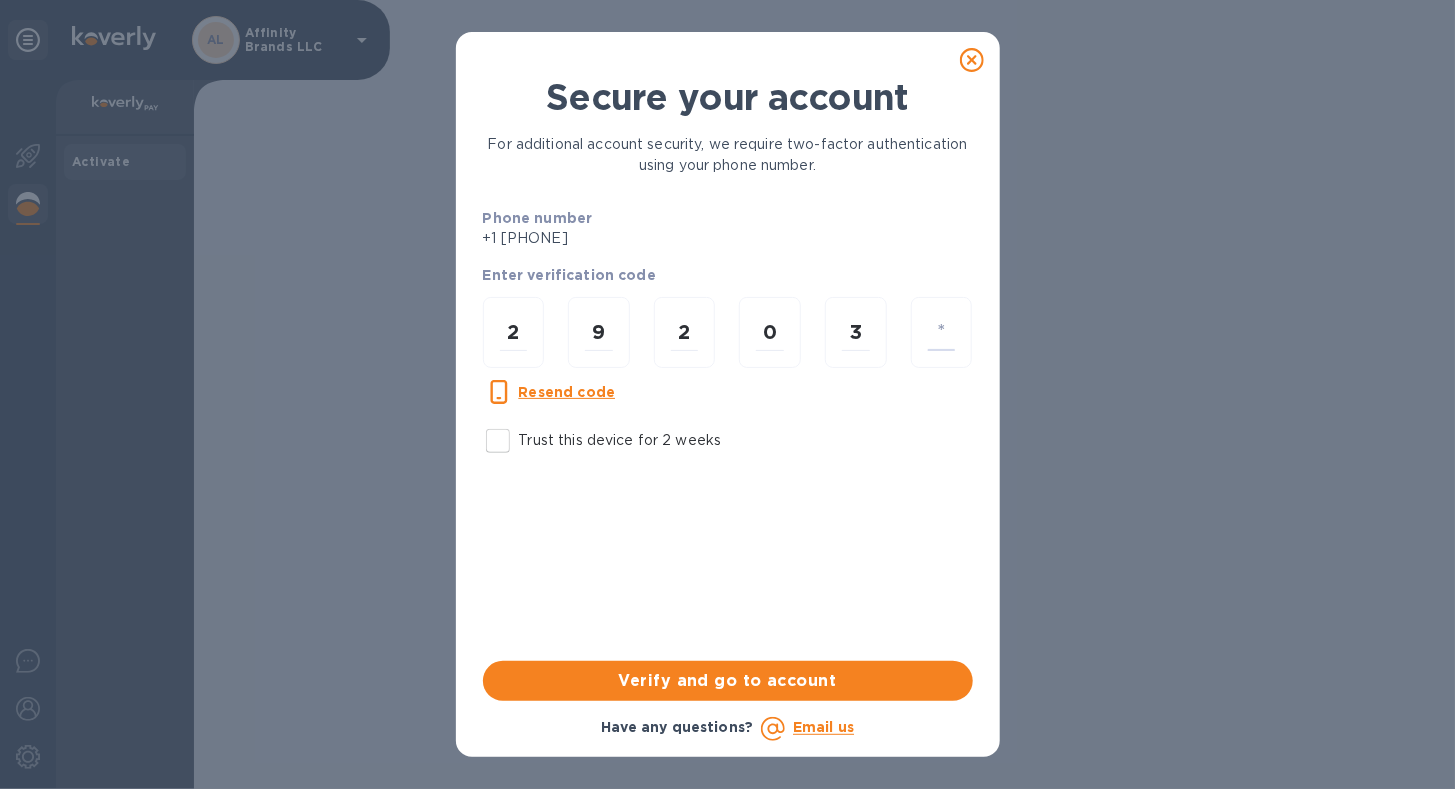 type on "8" 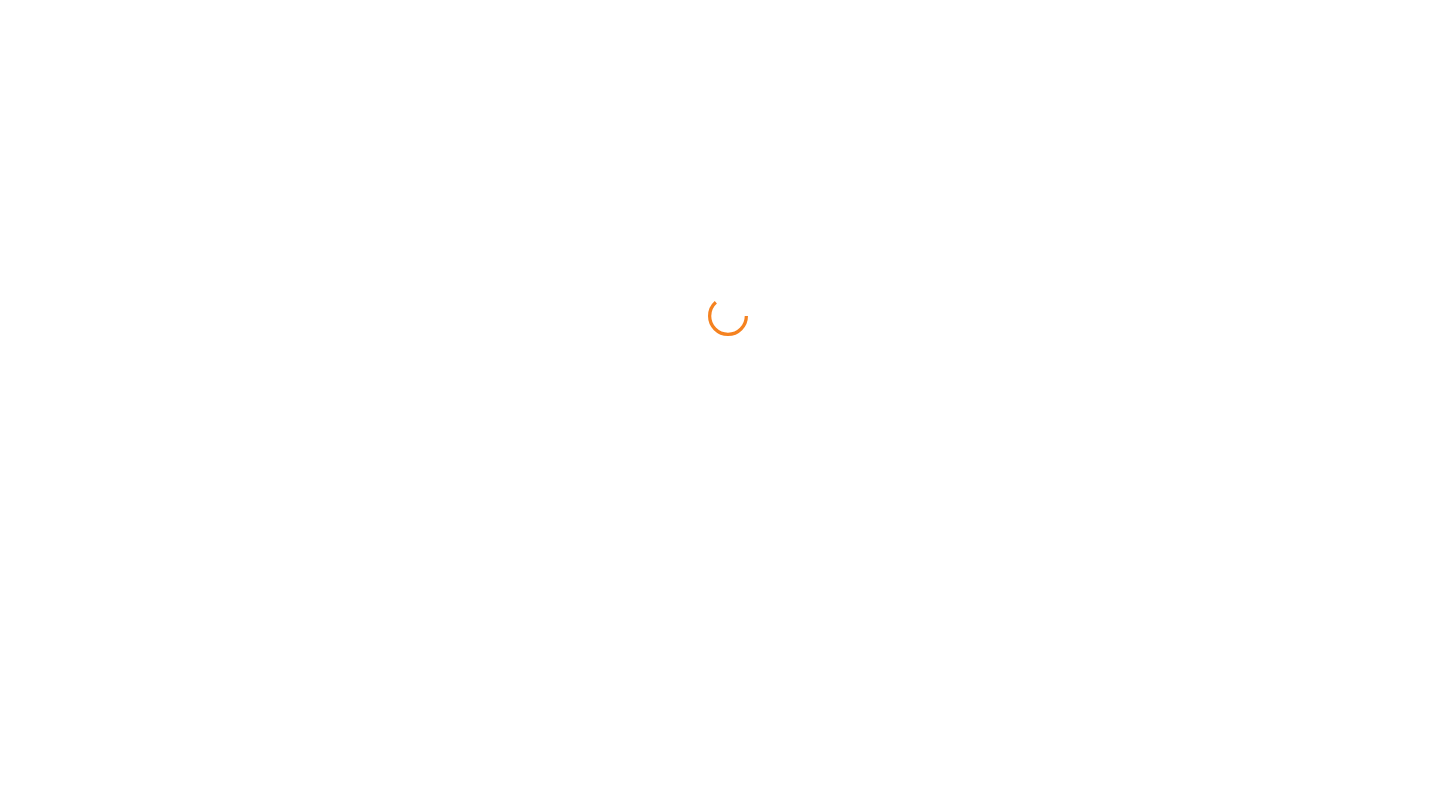 scroll, scrollTop: 0, scrollLeft: 0, axis: both 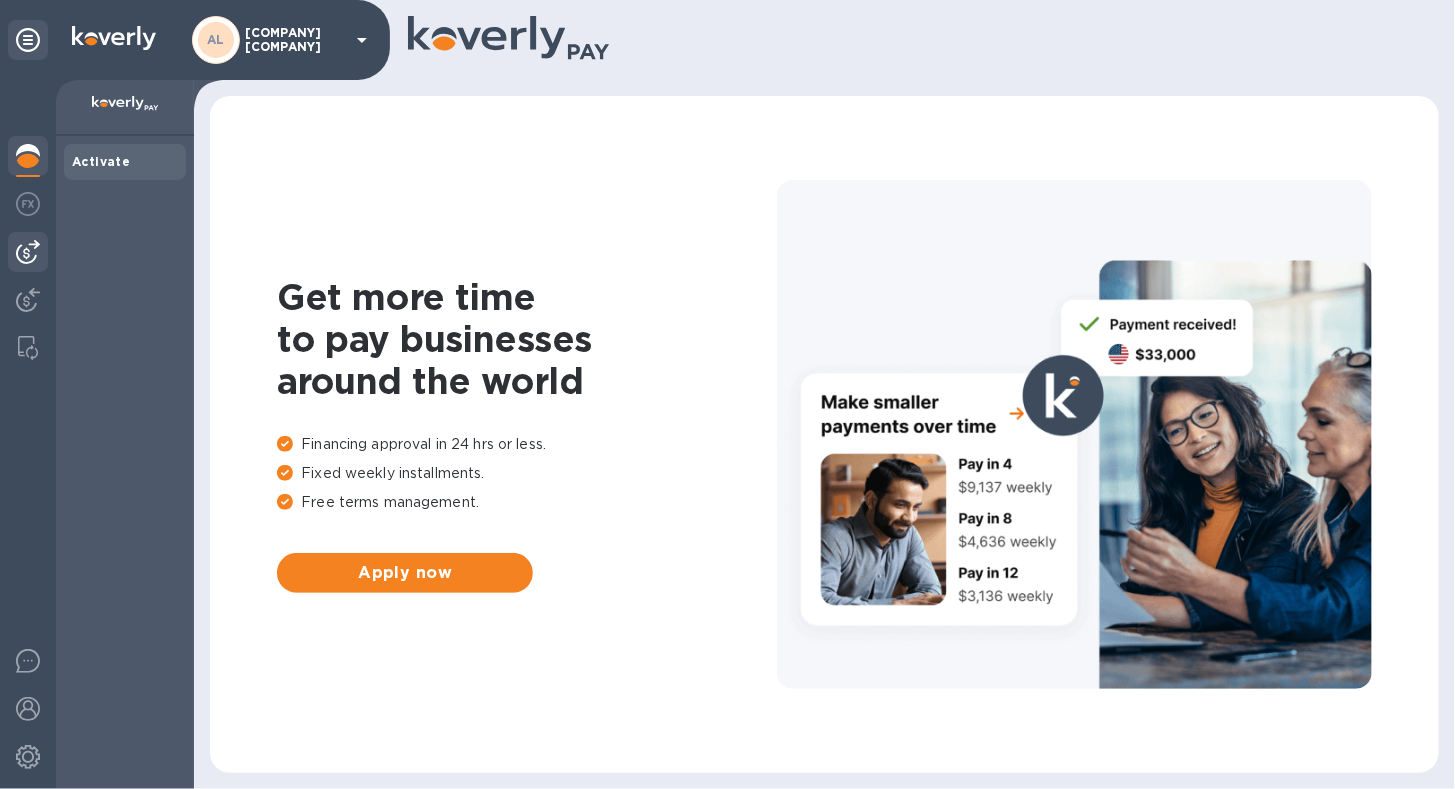click at bounding box center (28, 252) 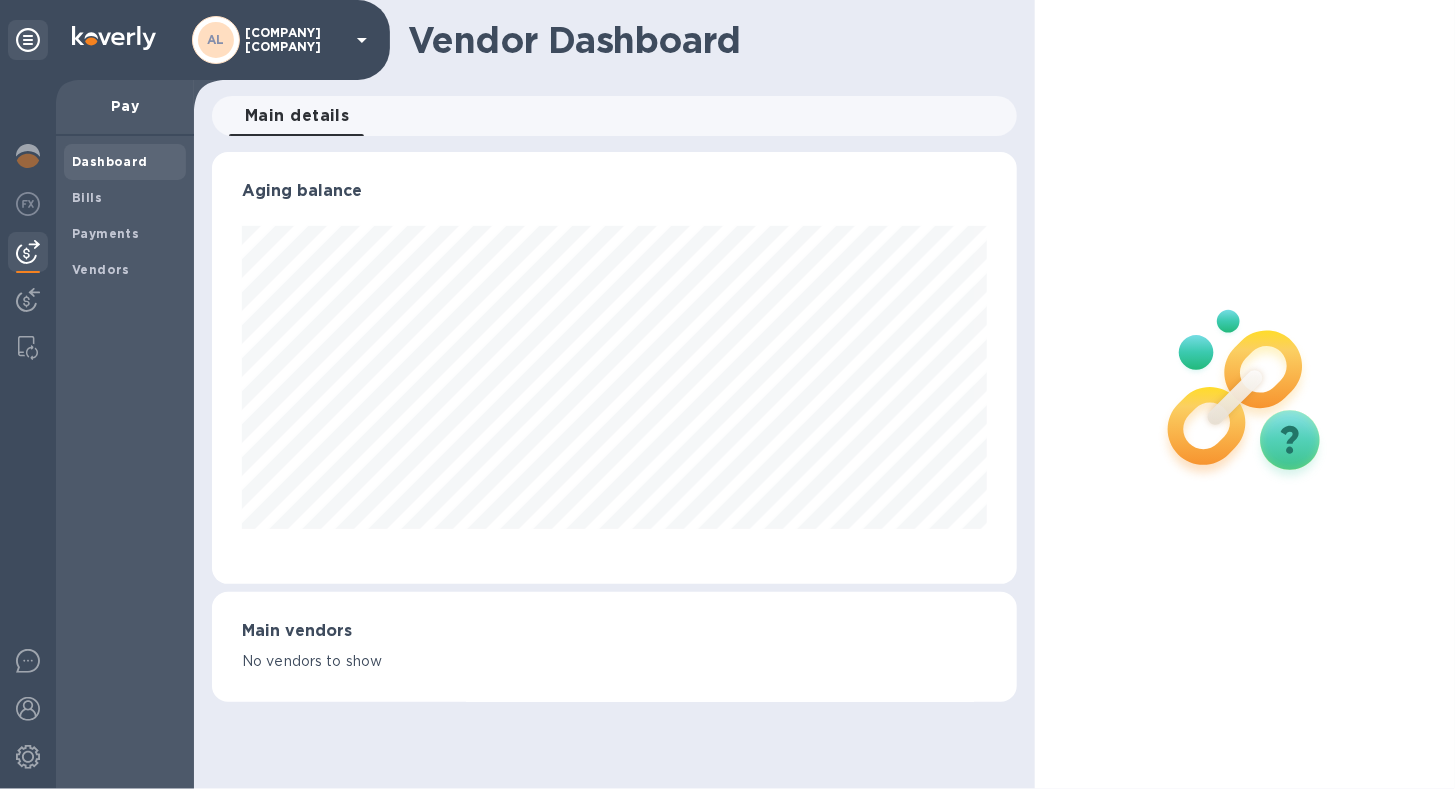 scroll, scrollTop: 999568, scrollLeft: 999194, axis: both 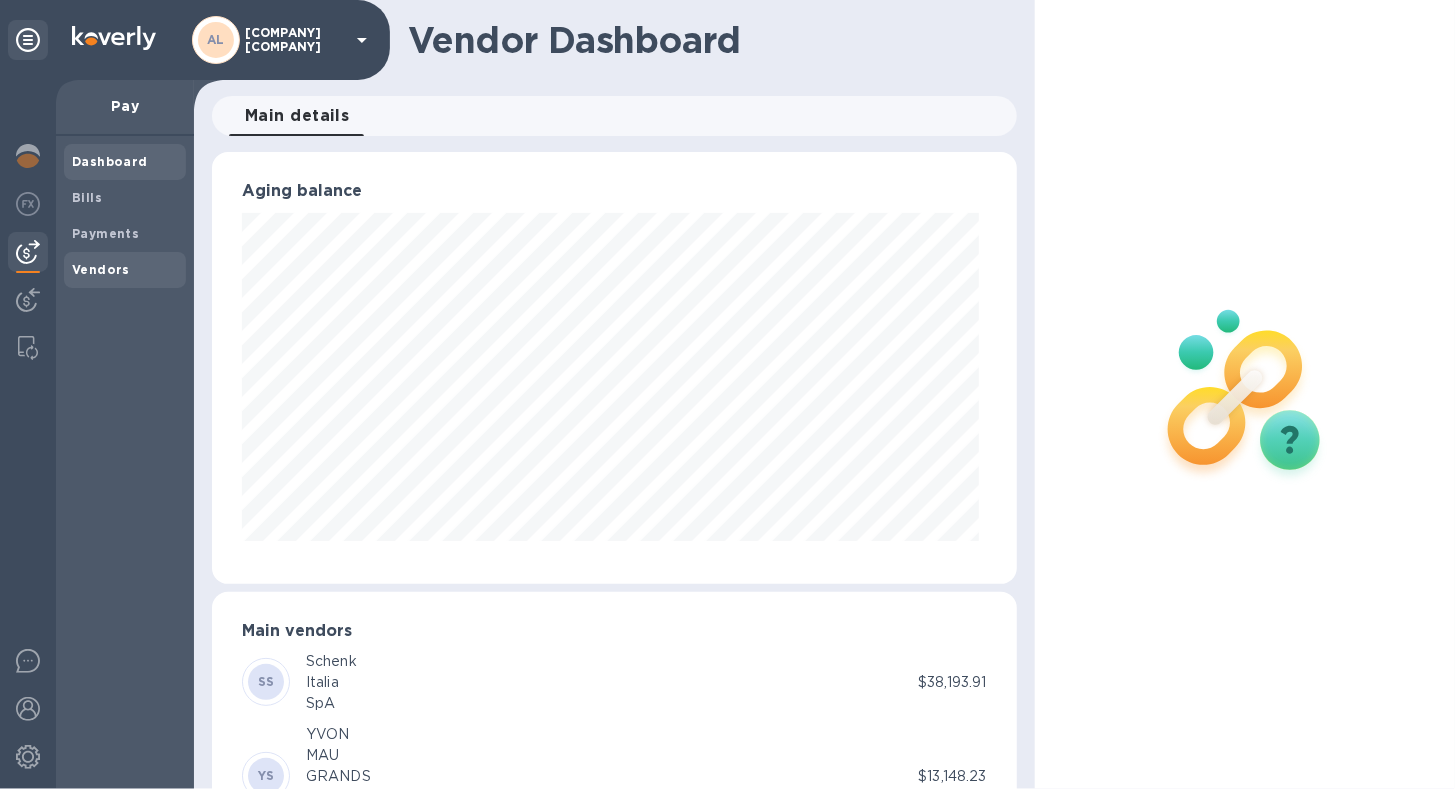 click on "Vendors" at bounding box center [101, 269] 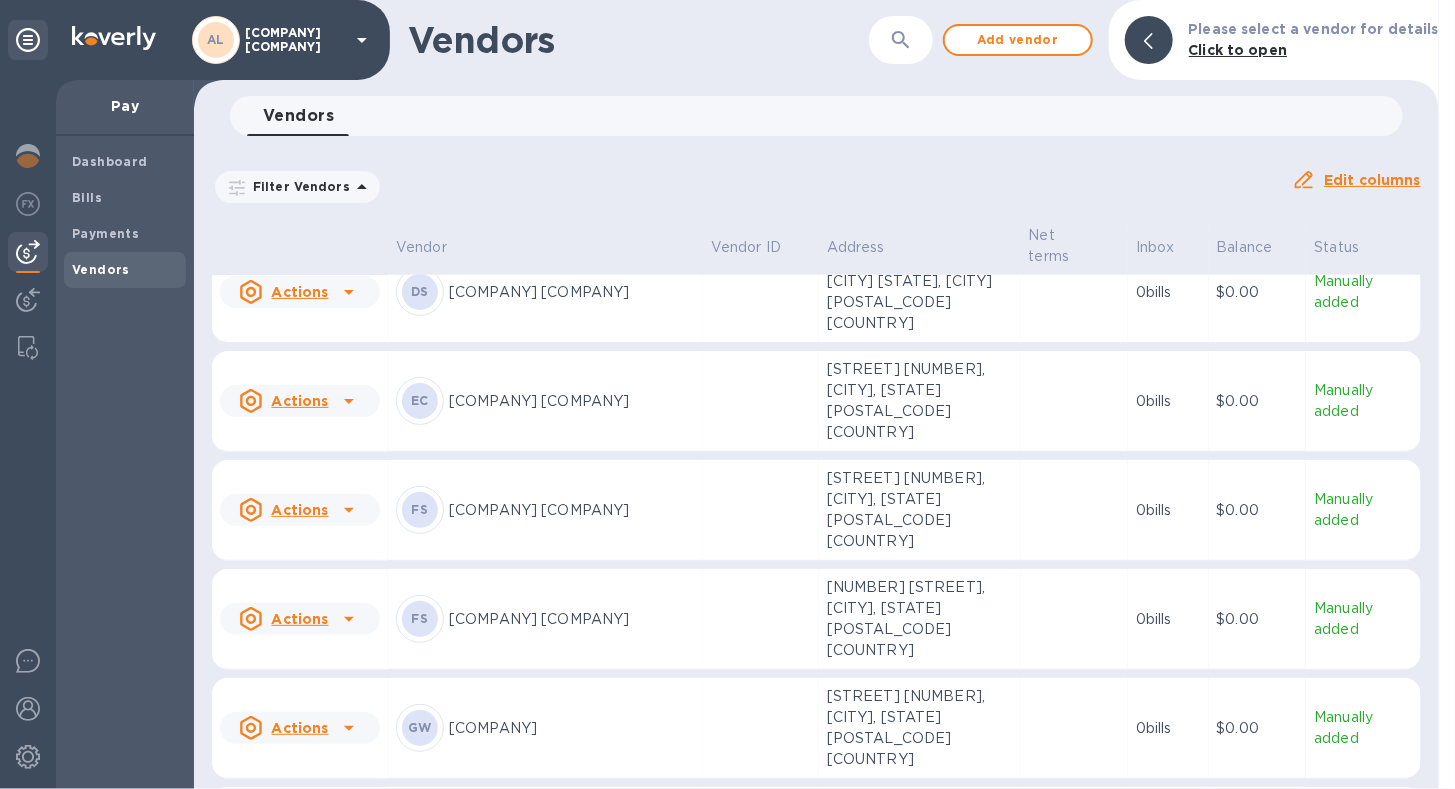 scroll, scrollTop: 2078, scrollLeft: 0, axis: vertical 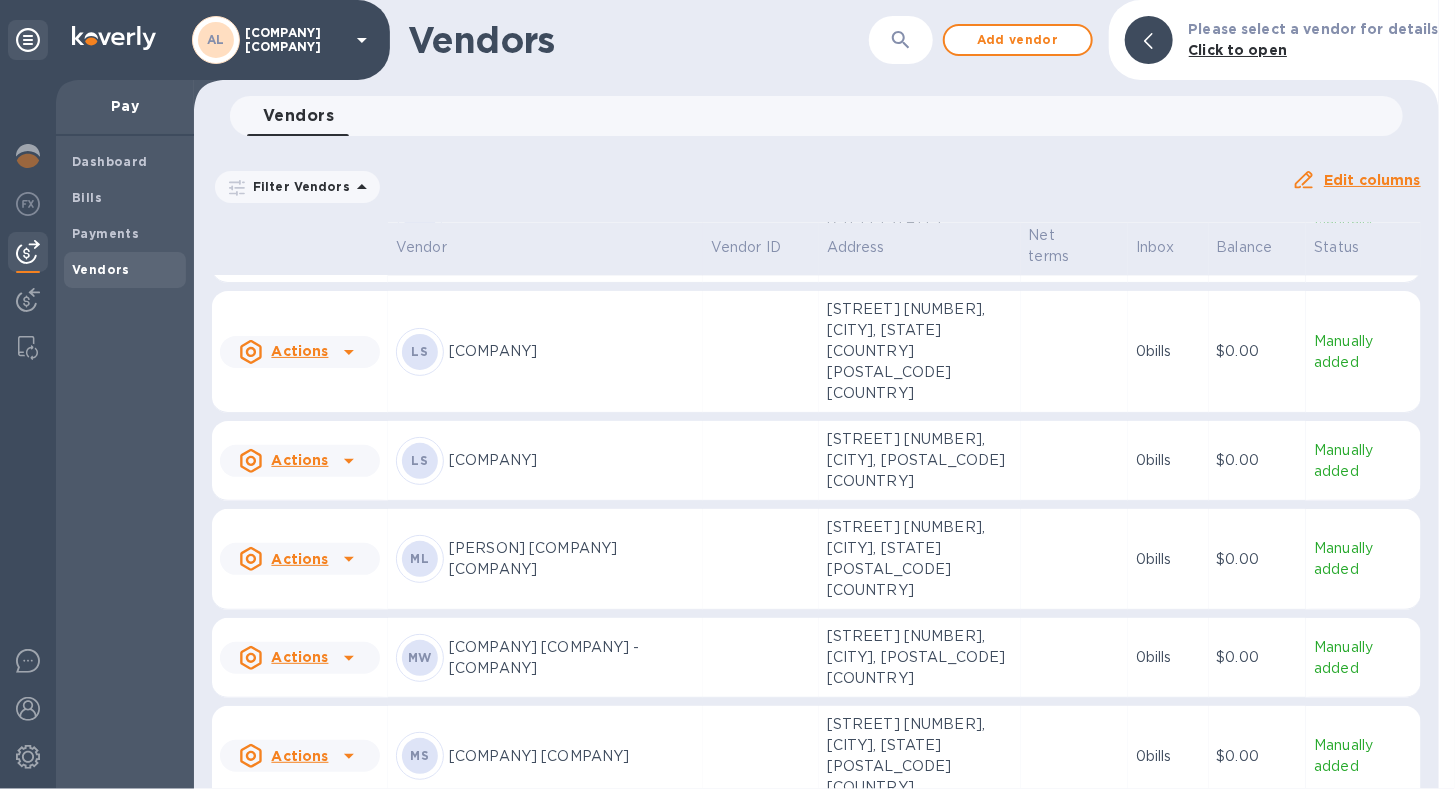 click on "[COMPANY] [COMPANY] [COMPANY]" at bounding box center [545, 865] 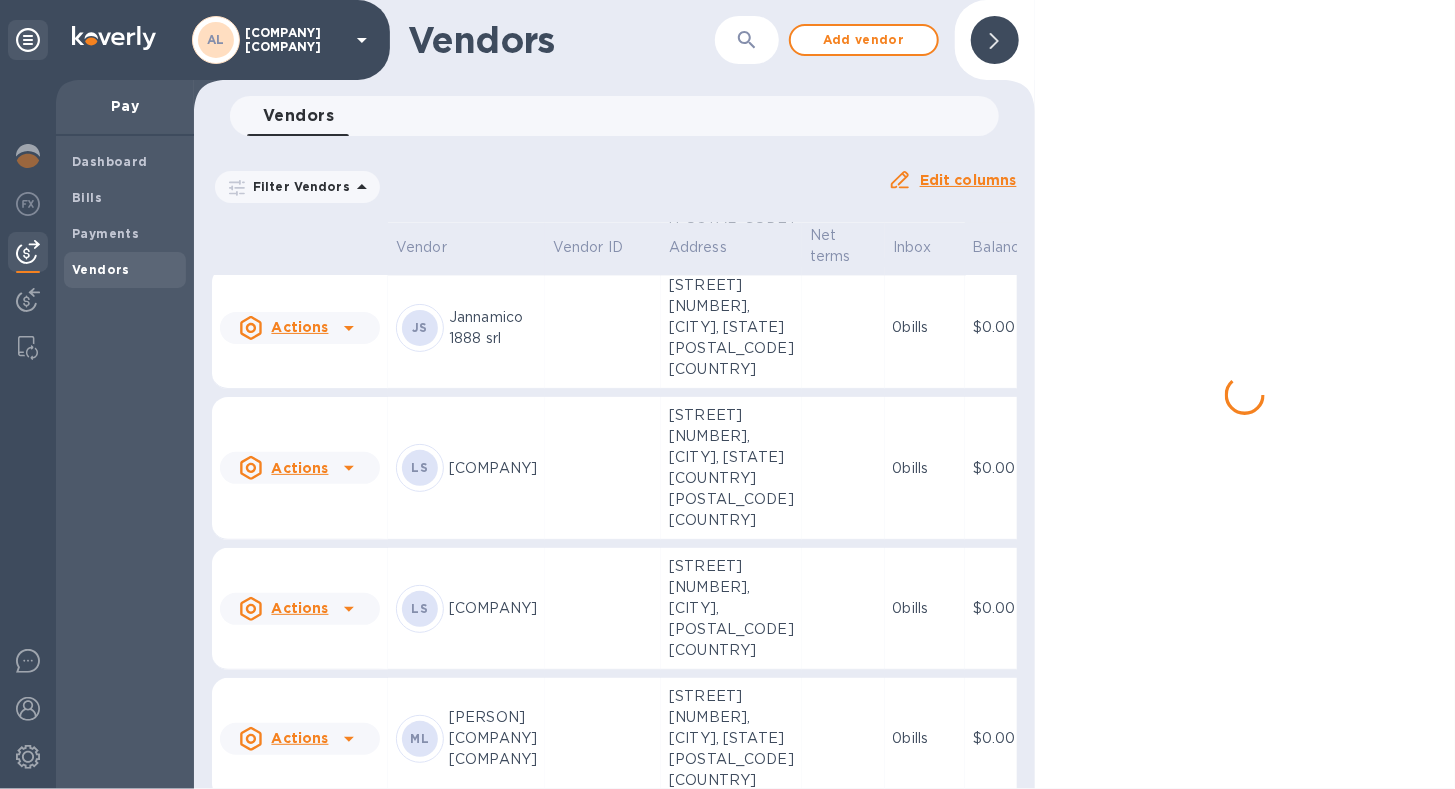 scroll, scrollTop: 2318, scrollLeft: 0, axis: vertical 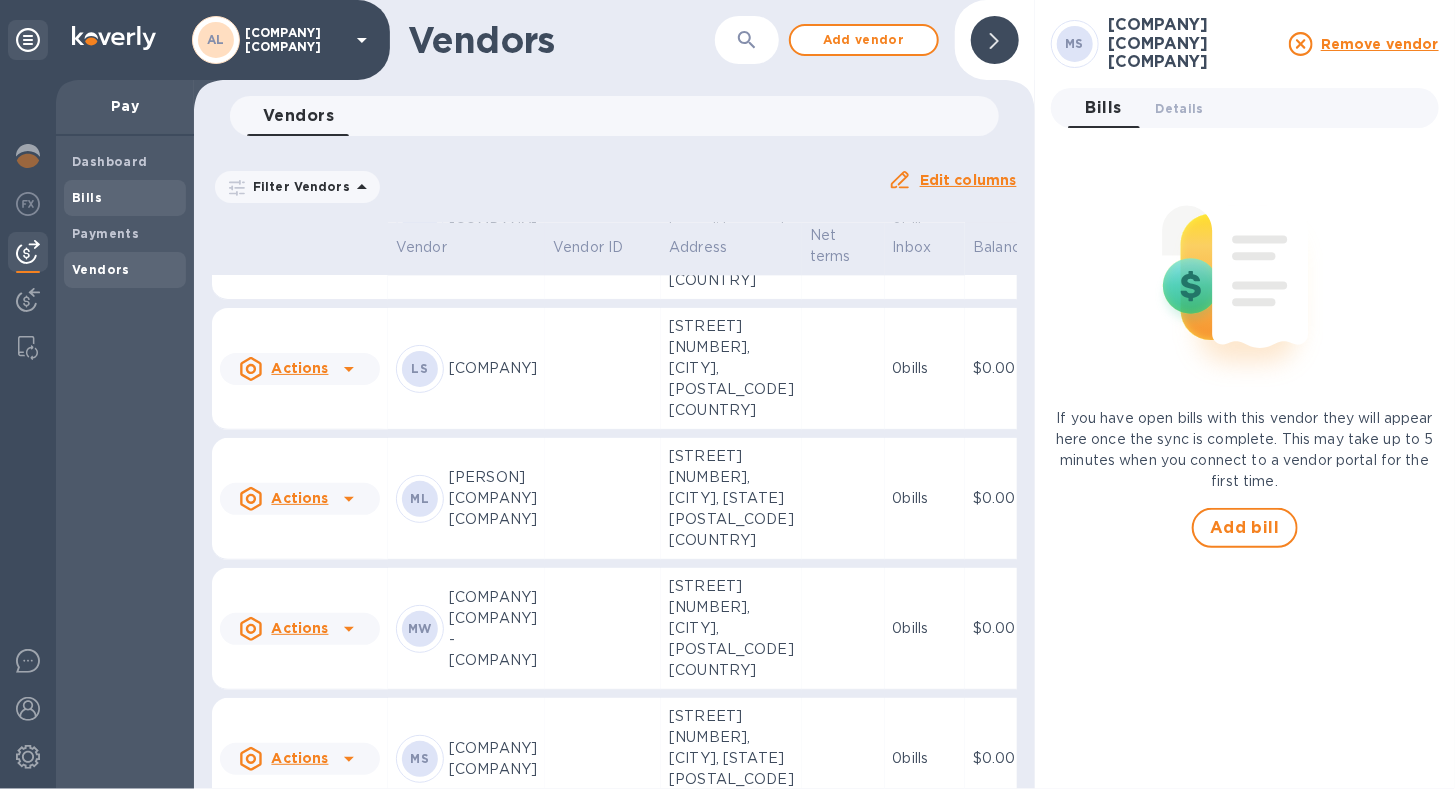 click on "Bills" at bounding box center [87, 197] 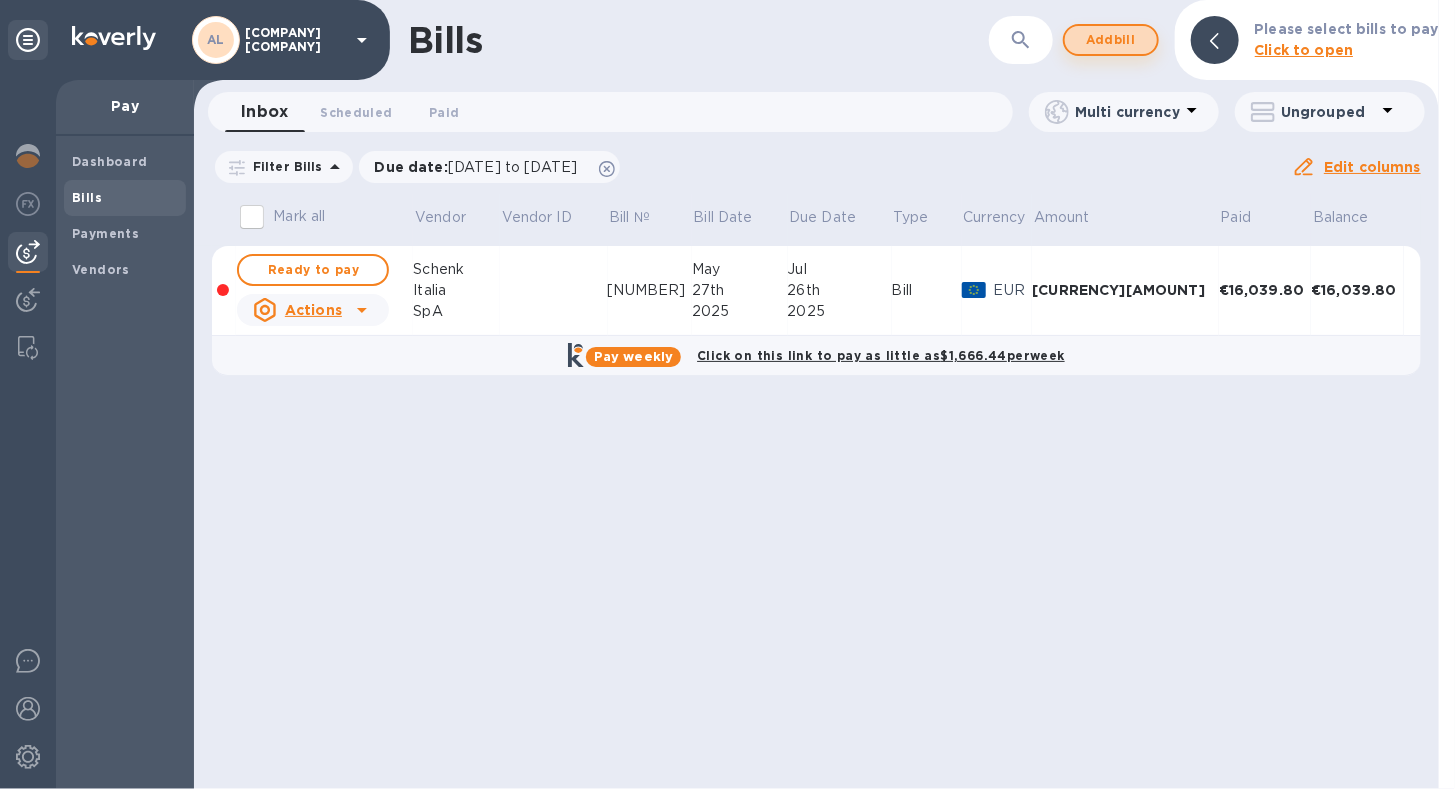 click on "Add   bill" at bounding box center (1111, 40) 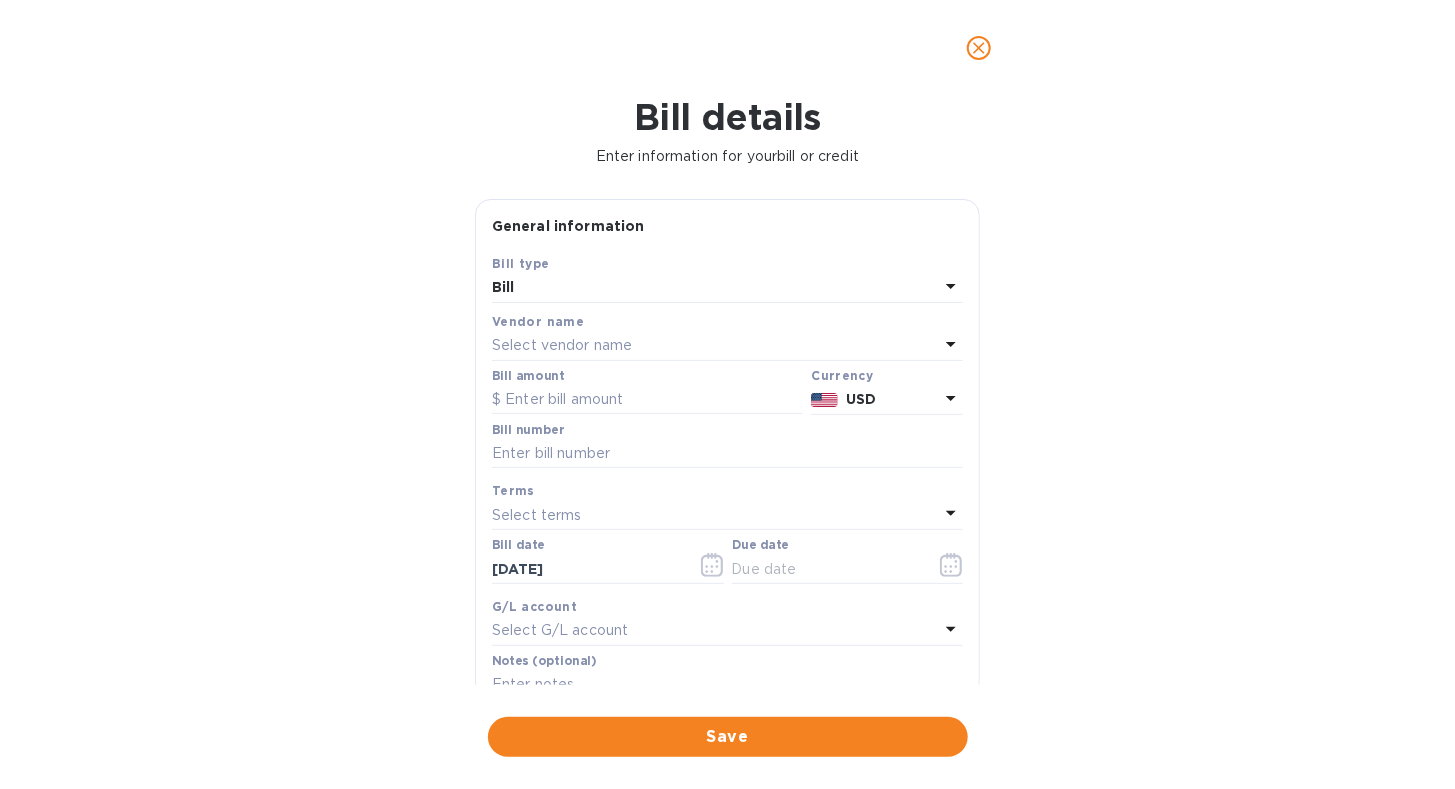 click 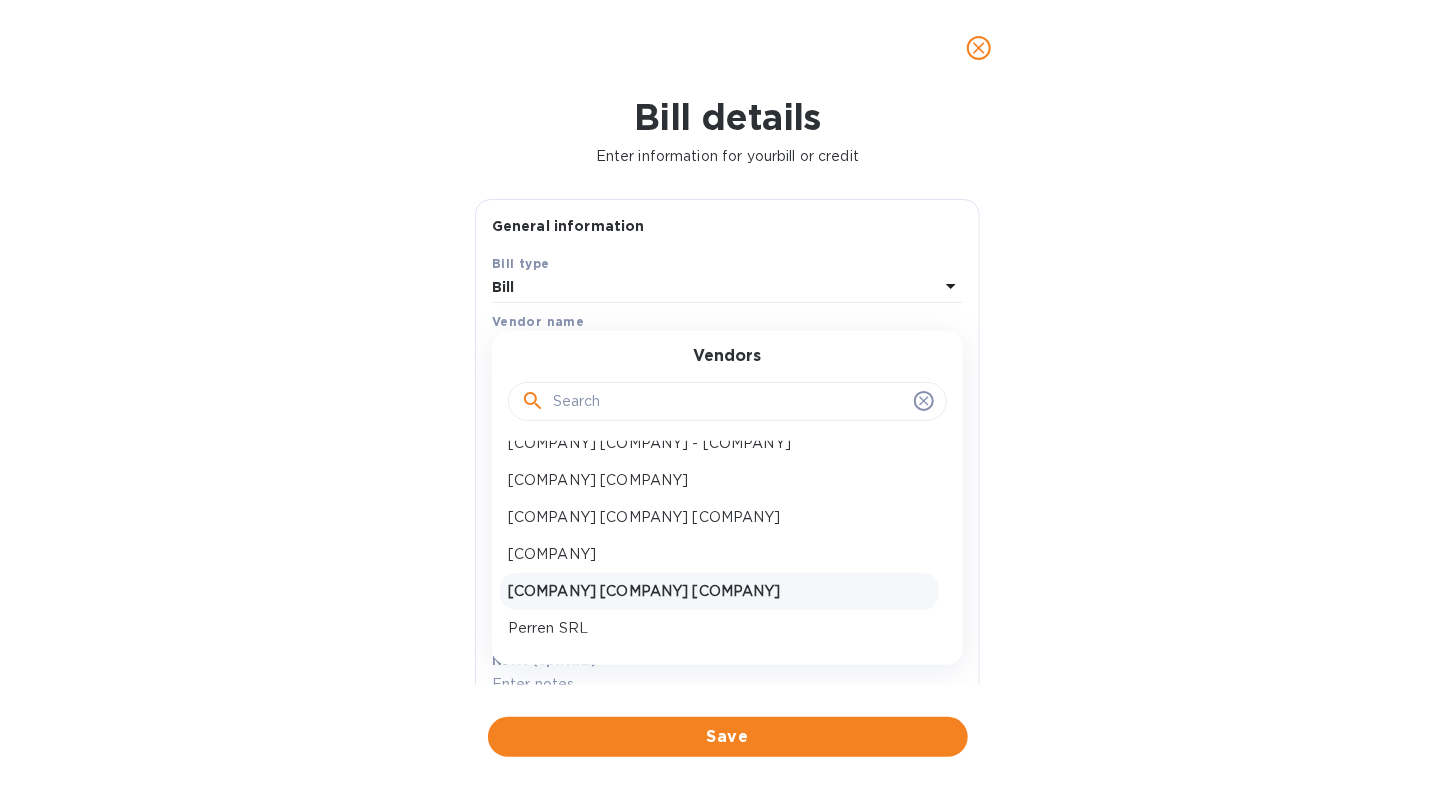 scroll, scrollTop: 800, scrollLeft: 0, axis: vertical 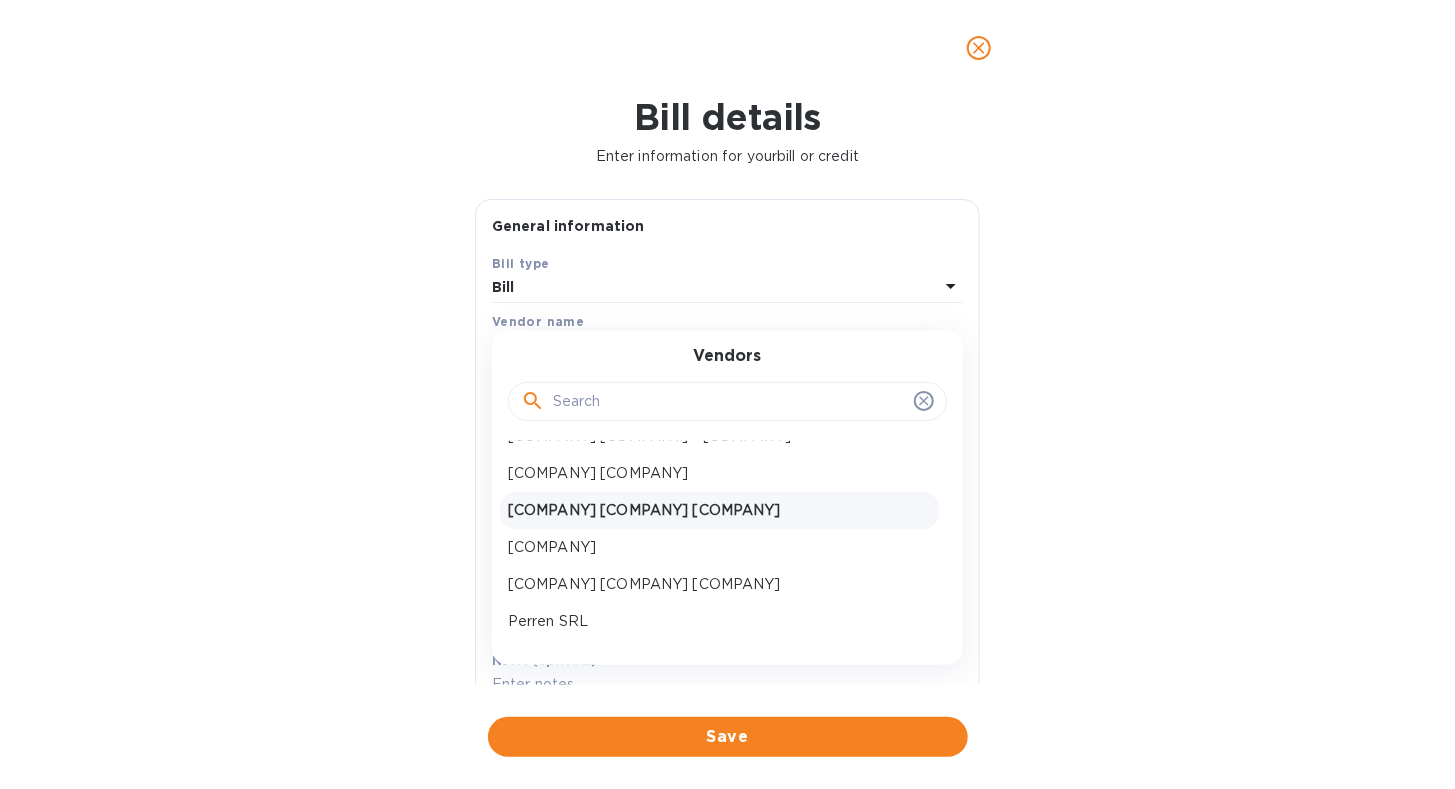 click on "[COMPANY] [COMPANY] [COMPANY]" at bounding box center [719, 510] 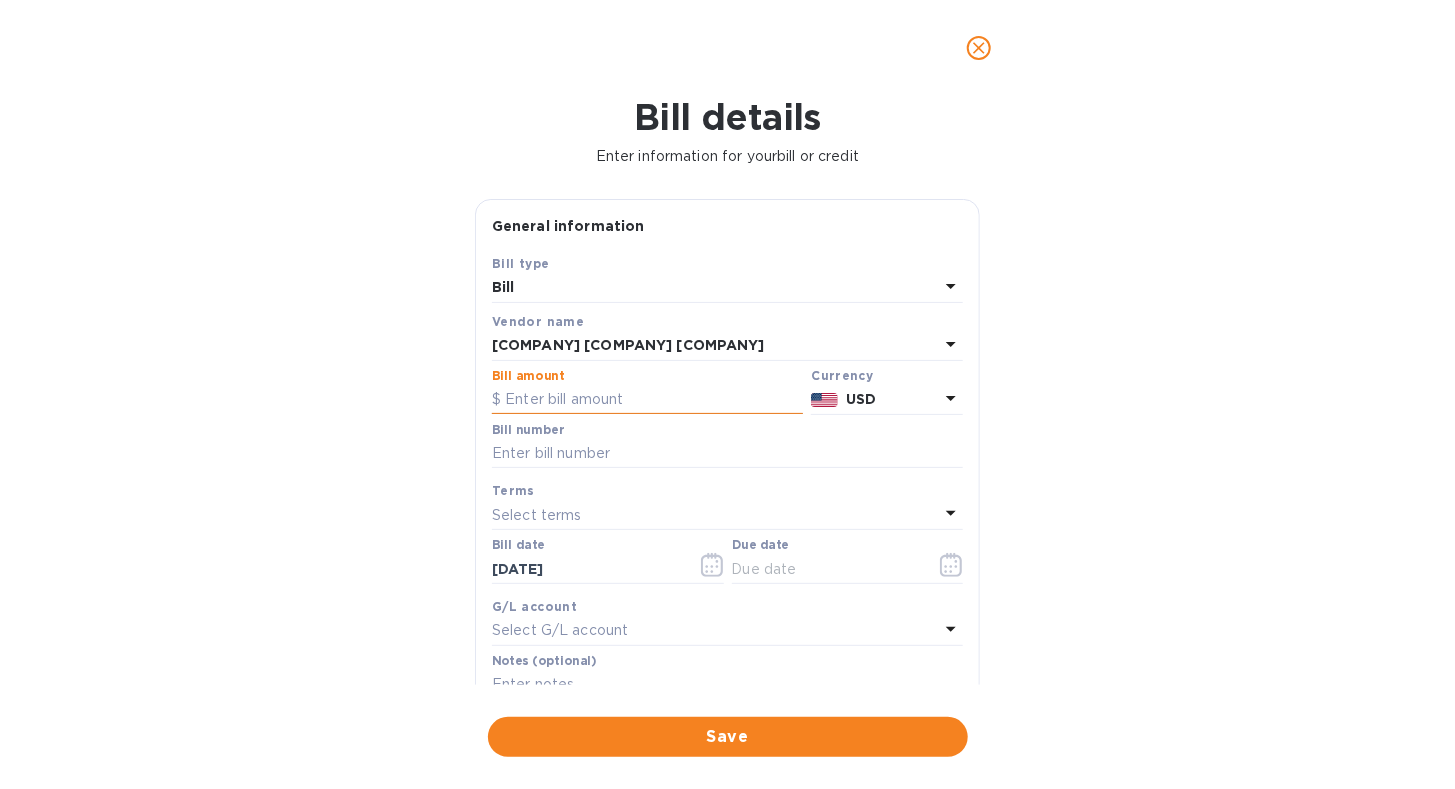 click at bounding box center [647, 400] 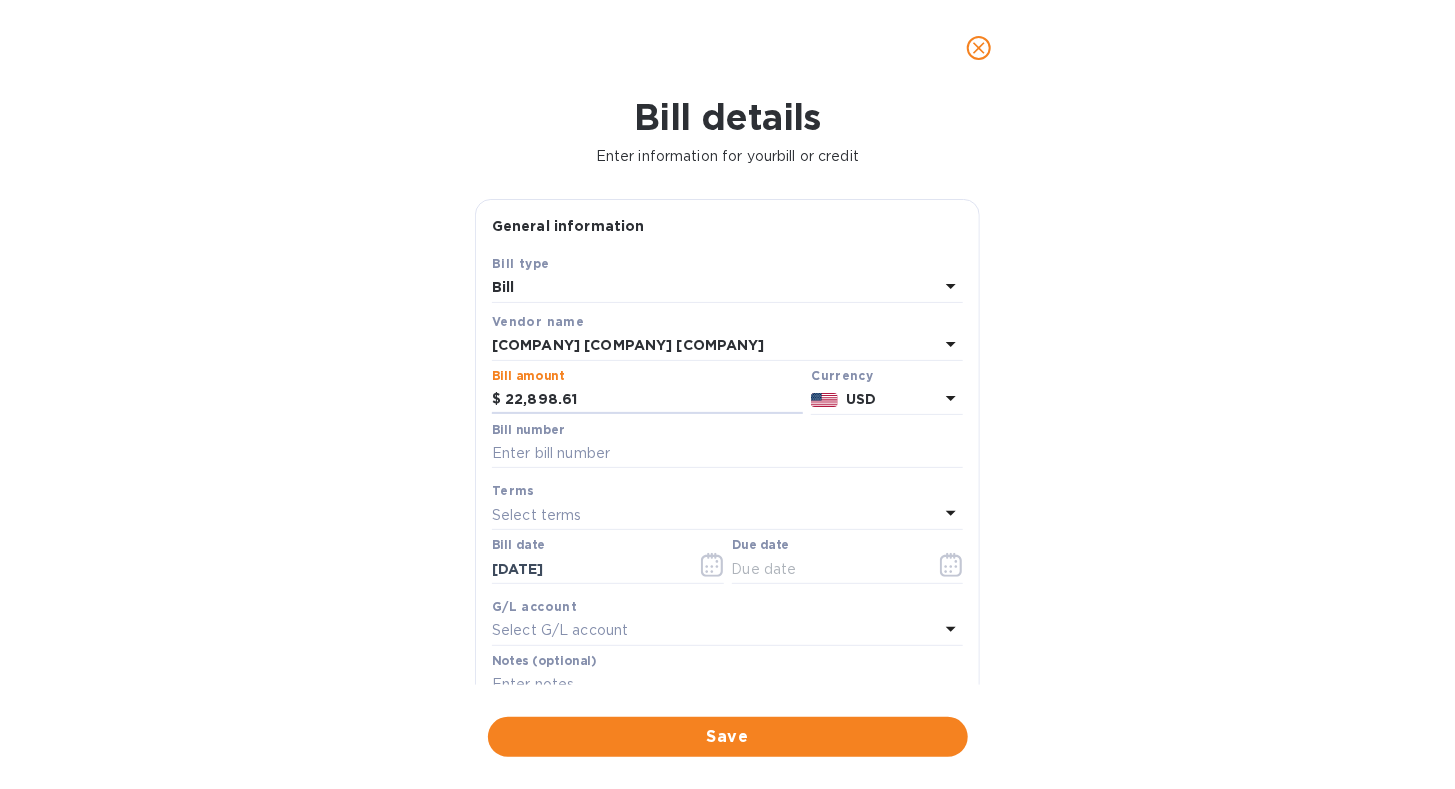 type on "22,898.61" 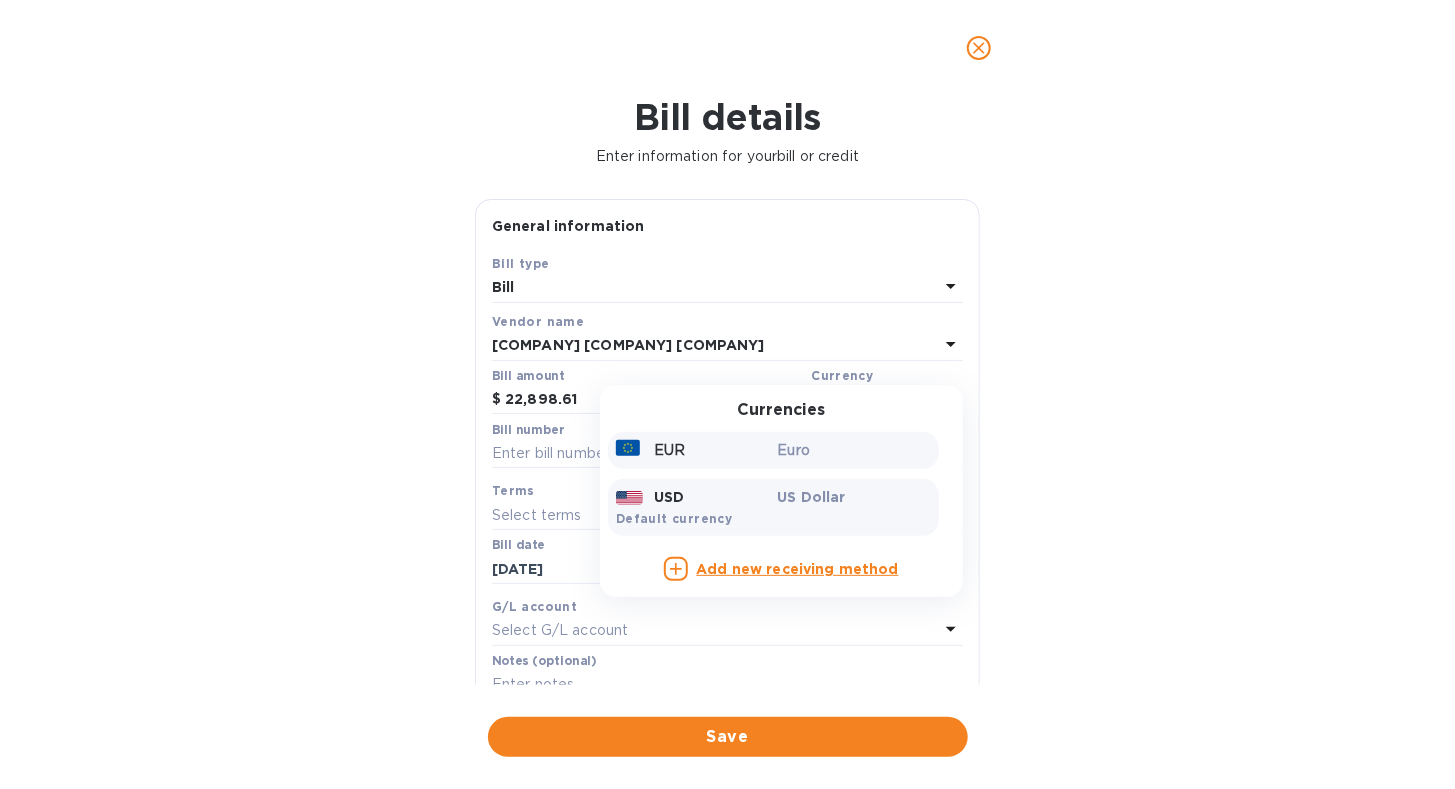 click on "Euro" at bounding box center [855, 450] 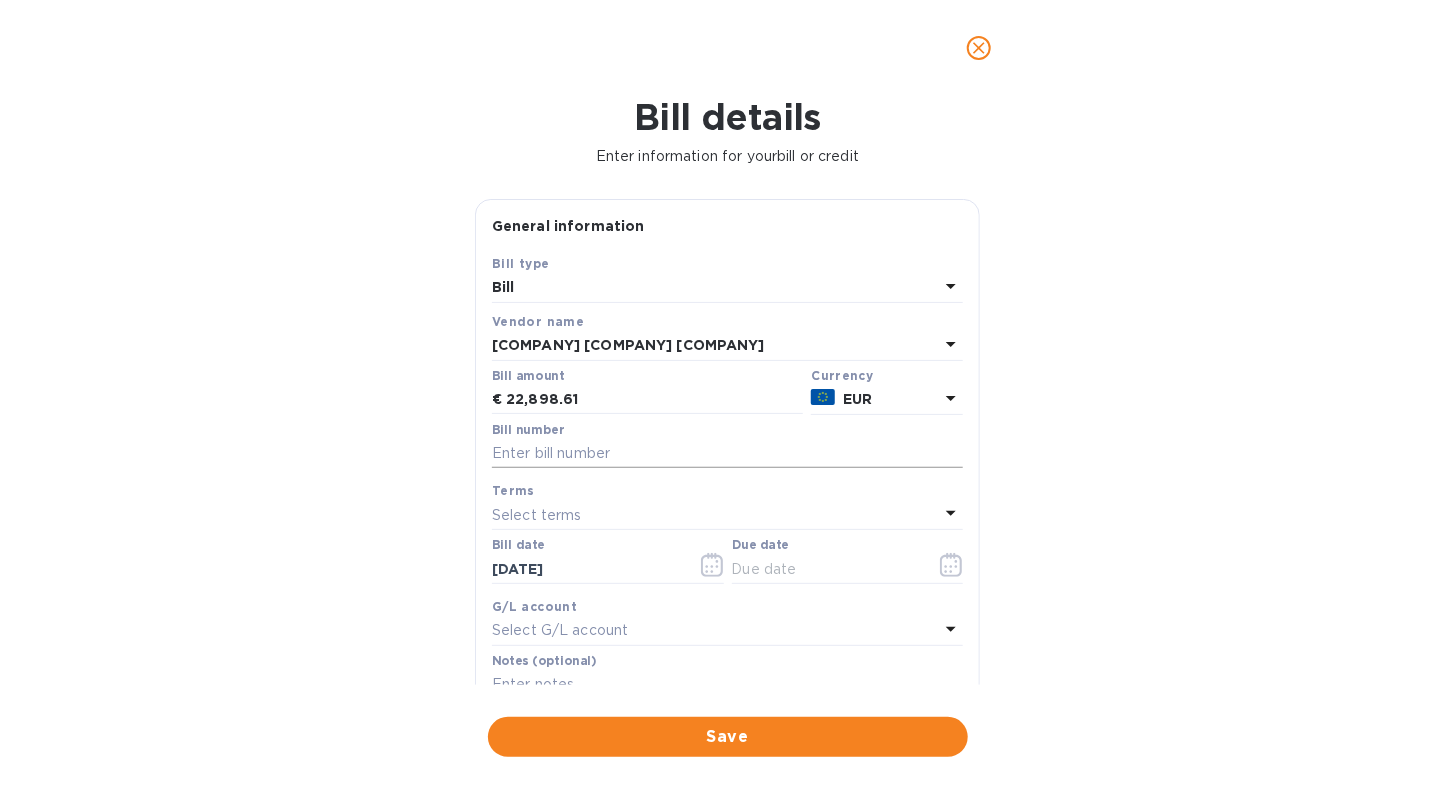 click at bounding box center (727, 454) 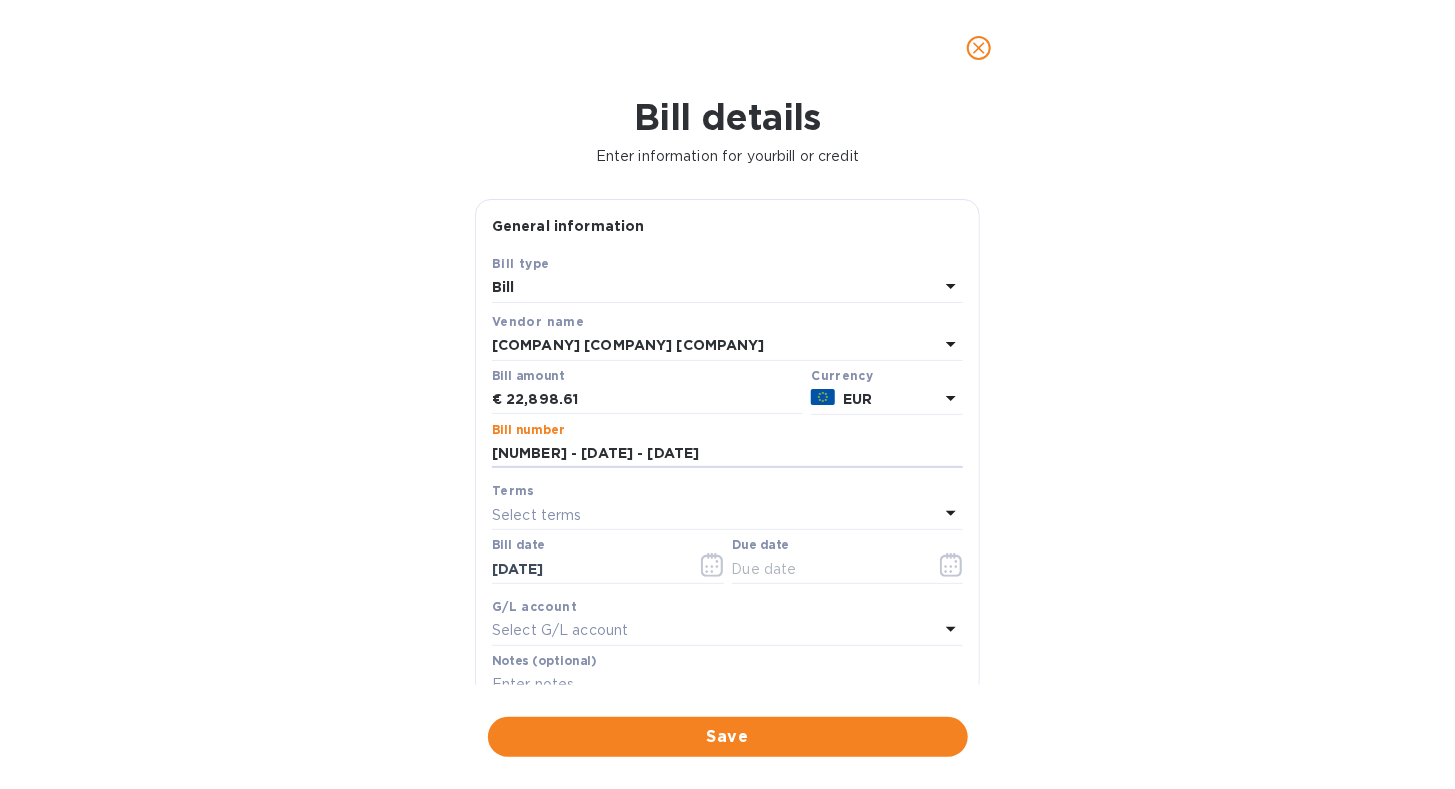 type on "[NUMBER] - [DATE] - [DATE]" 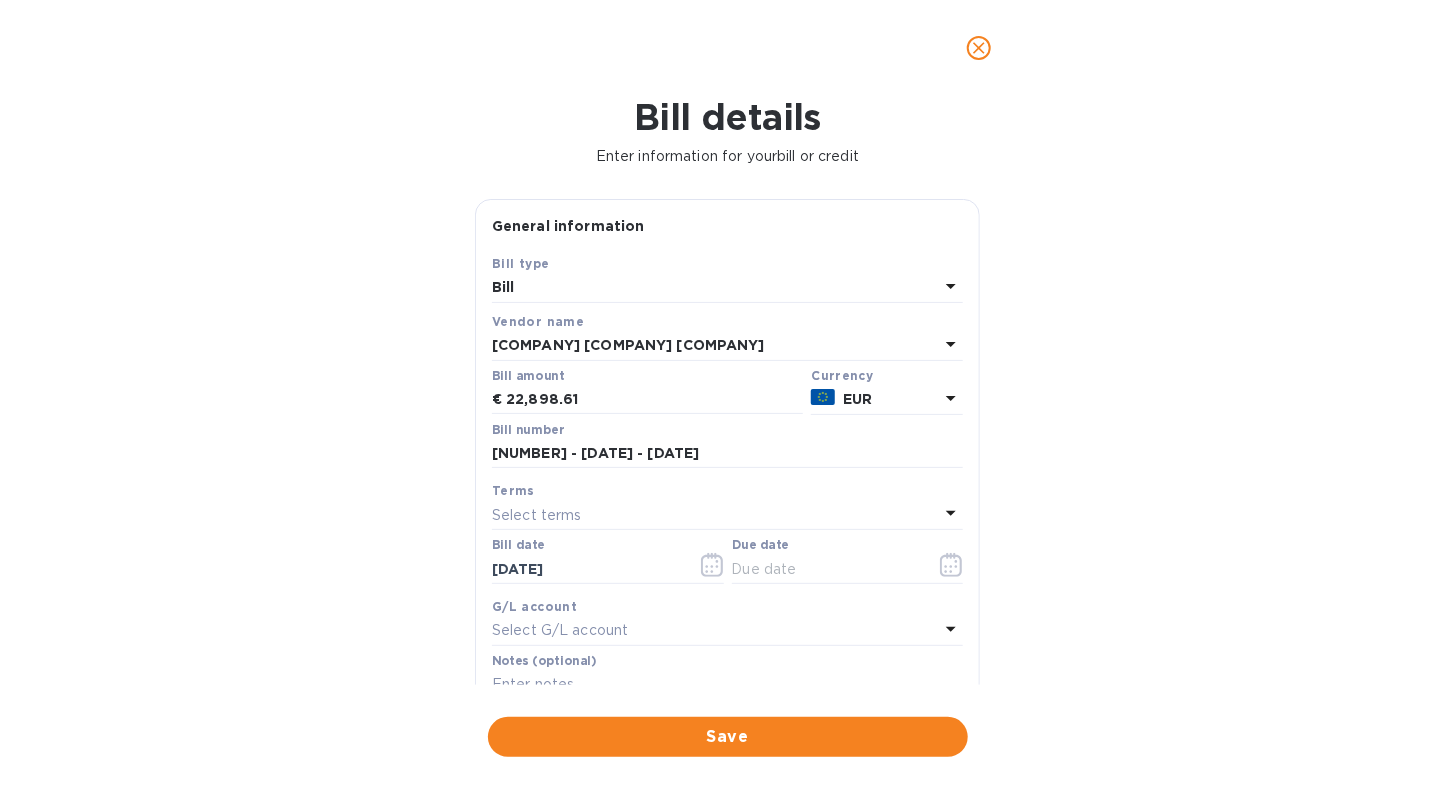 click 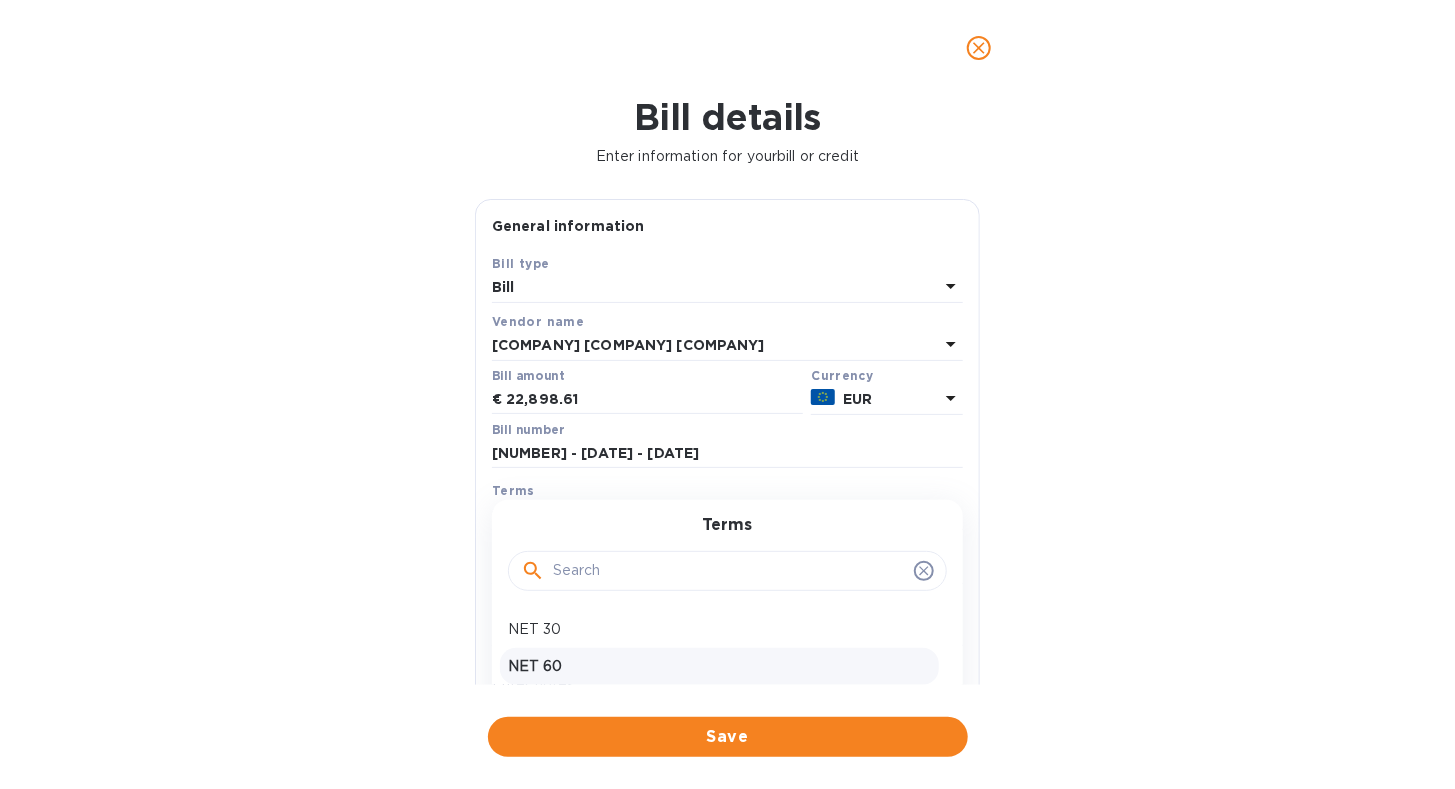 click on "NET 60" at bounding box center [719, 666] 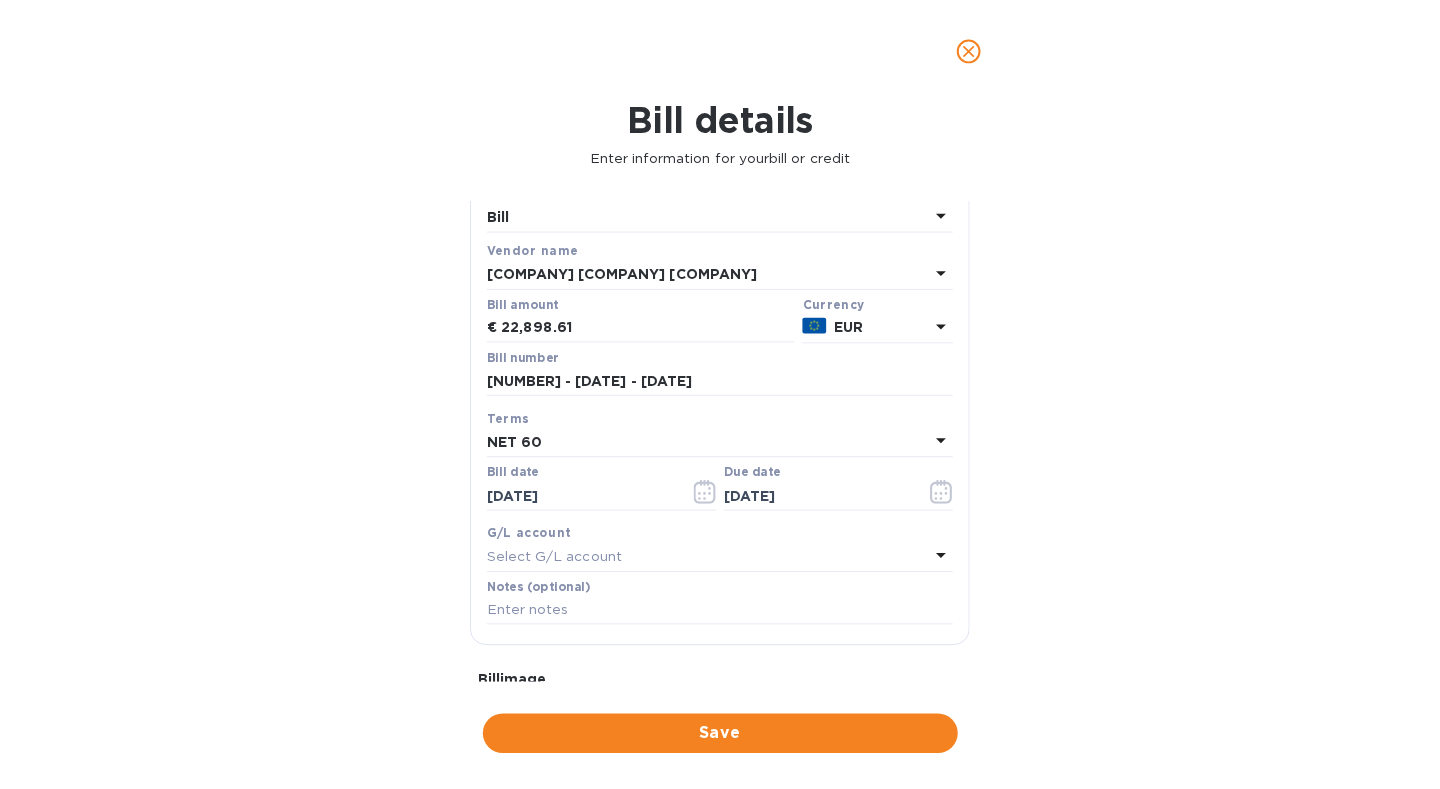 scroll, scrollTop: 100, scrollLeft: 0, axis: vertical 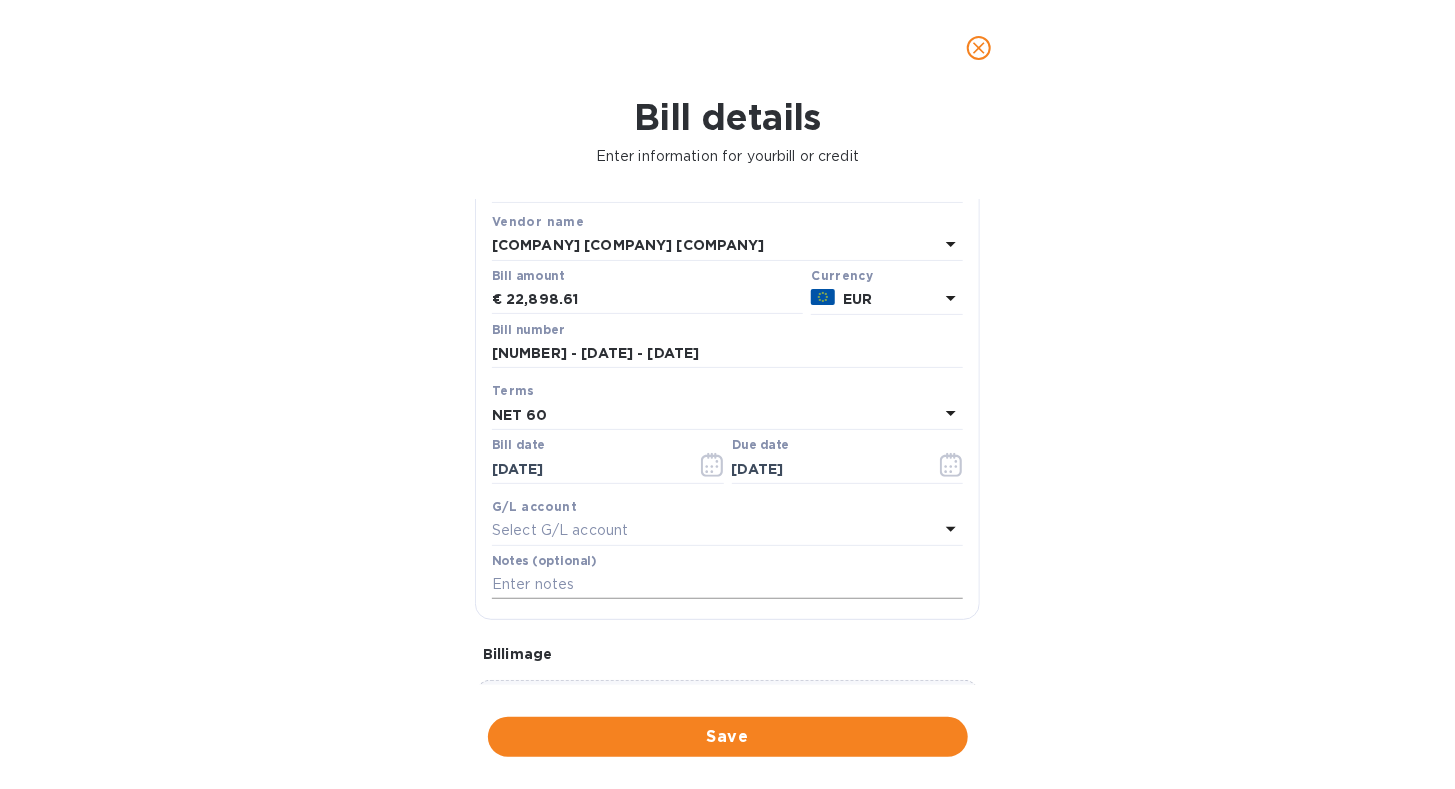 click at bounding box center [727, 585] 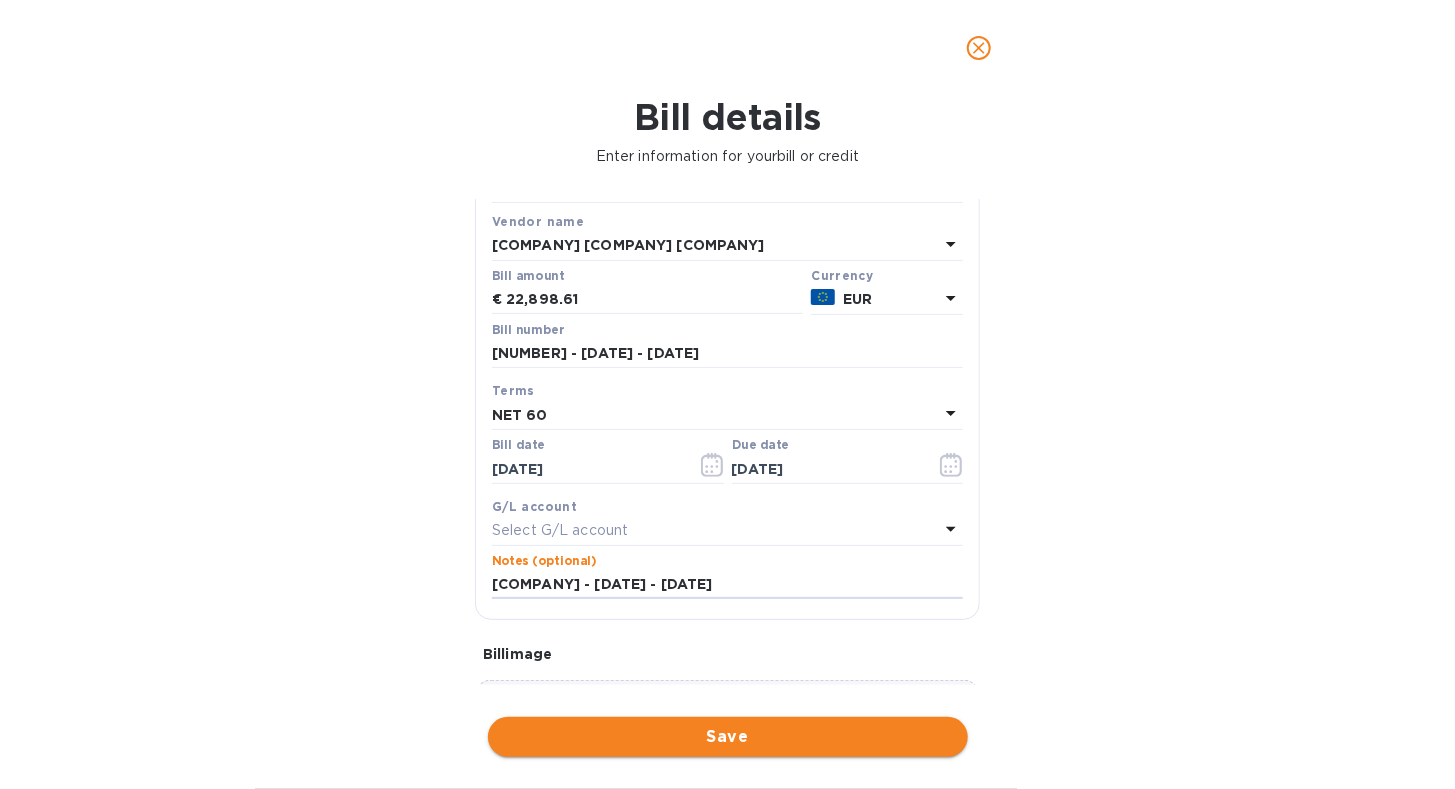 type on "[COMPANY] - [DATE] - [DATE]" 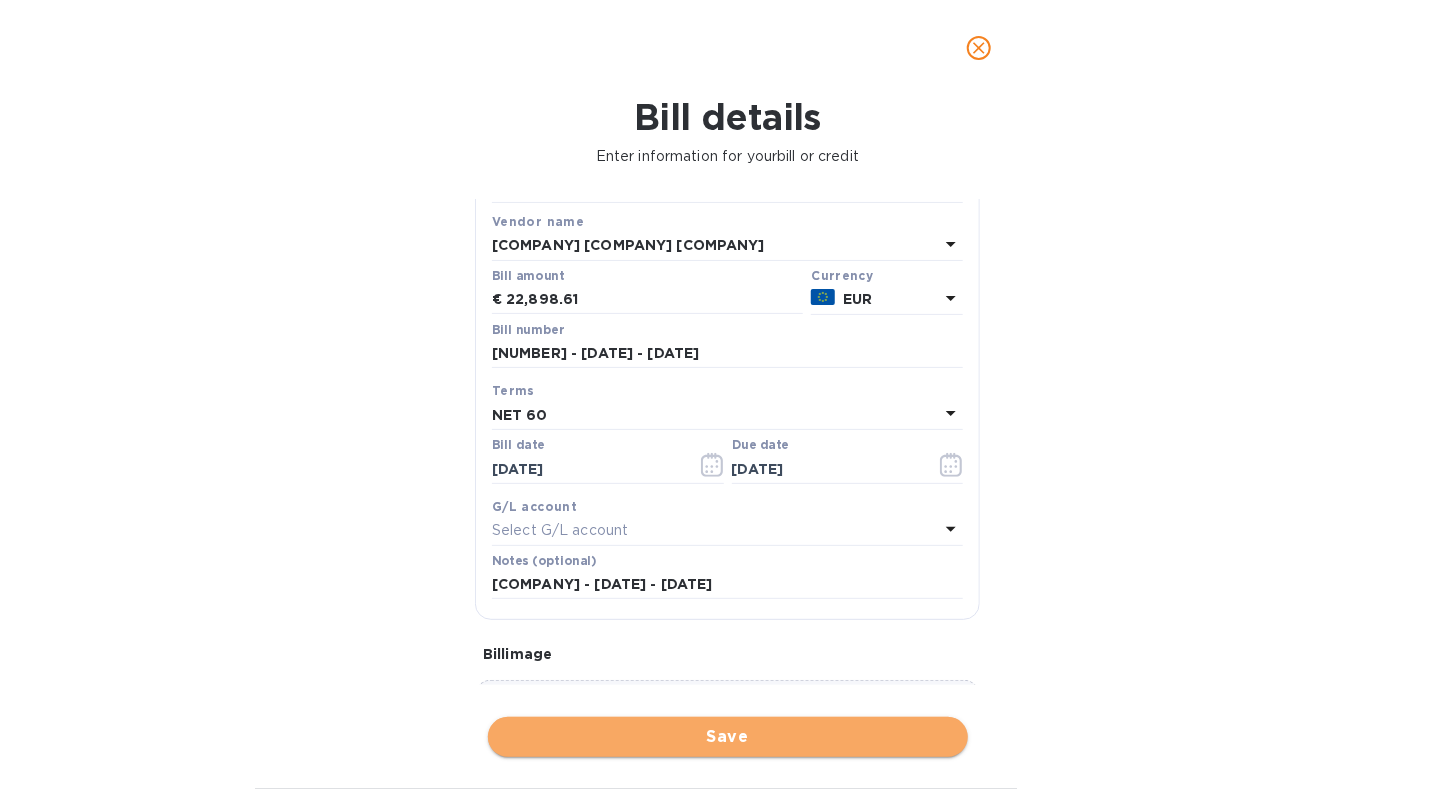 click on "Save" at bounding box center (728, 737) 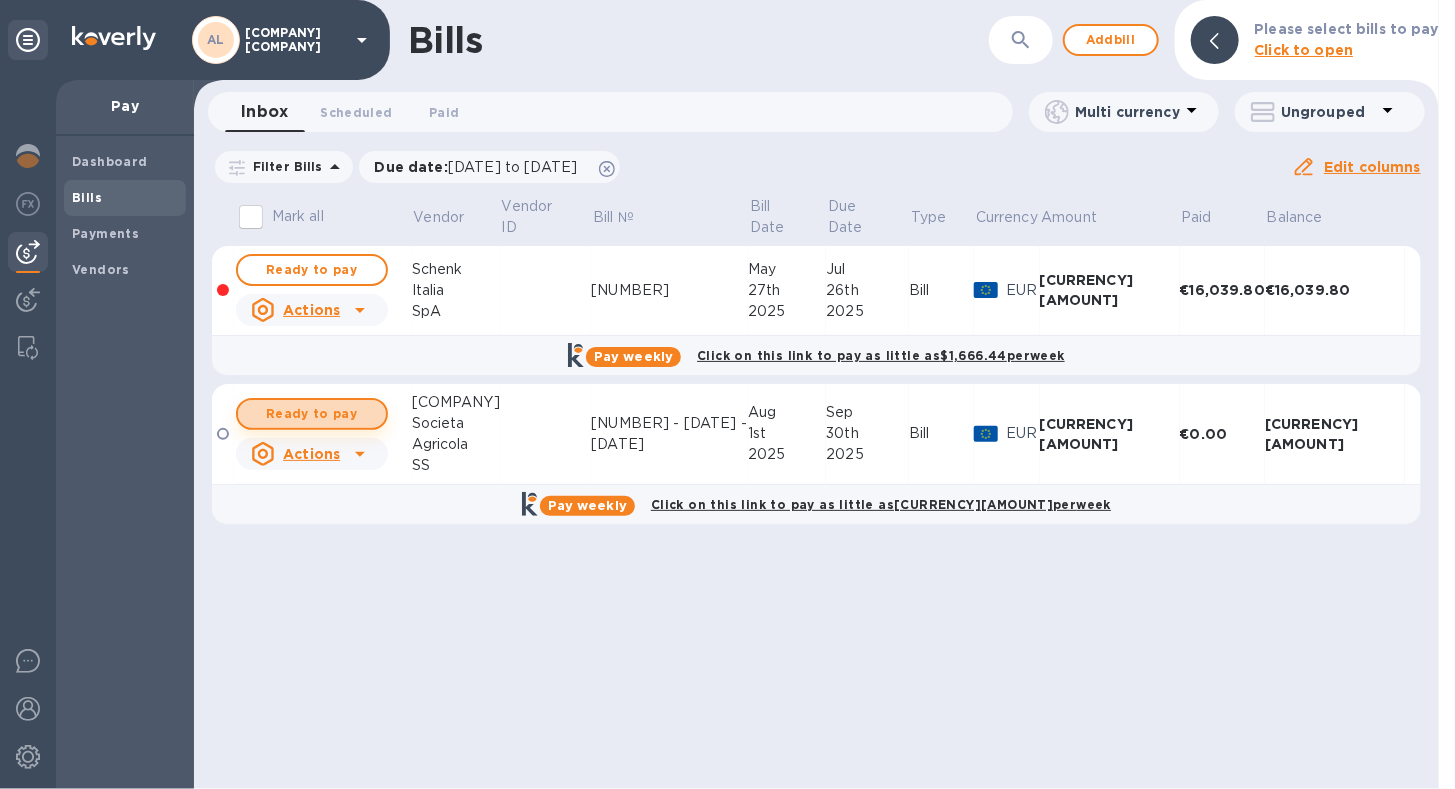 click on "Ready to pay" at bounding box center (312, 414) 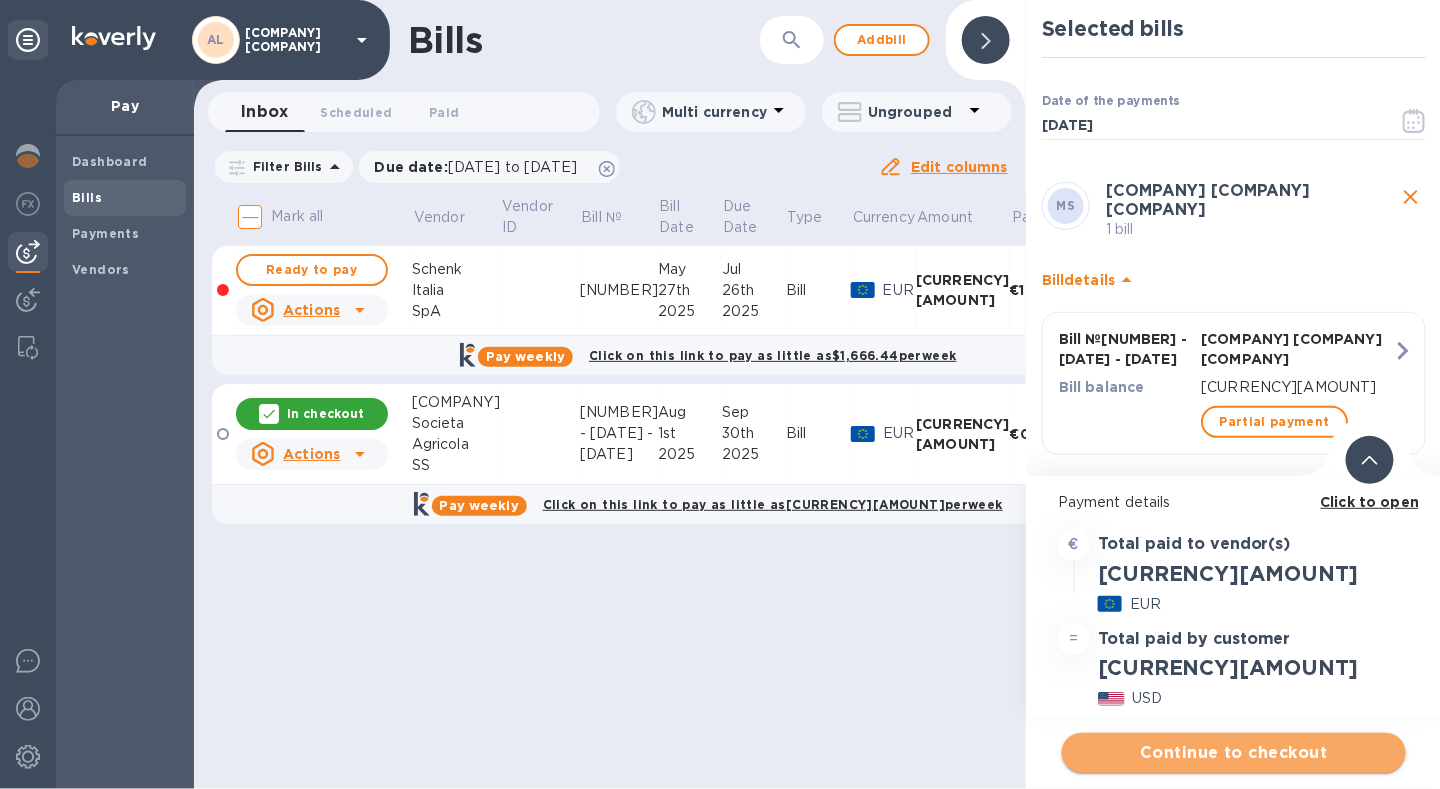 click on "Continue to checkout" at bounding box center (1234, 753) 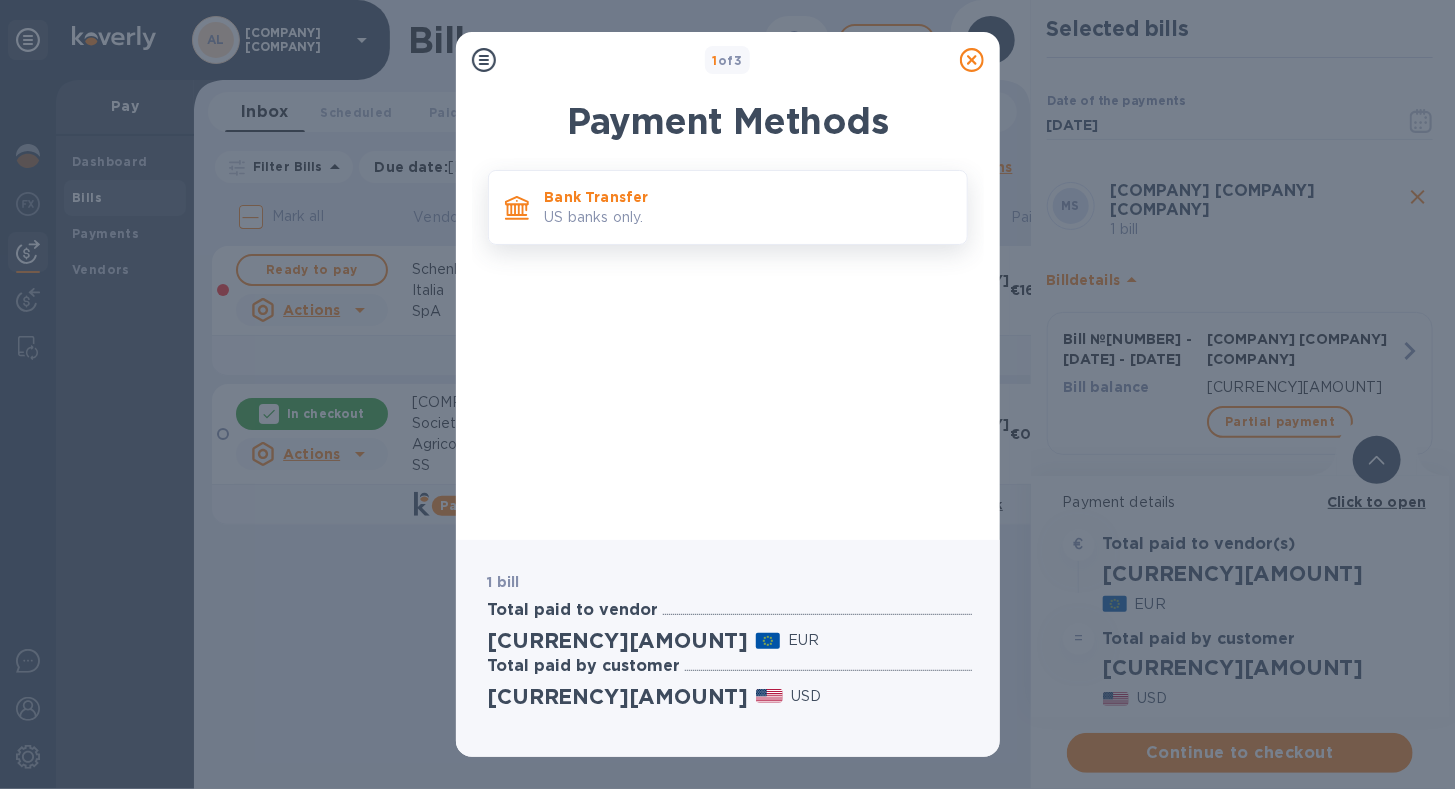 click on "Bank Transfer US banks only." at bounding box center (748, 207) 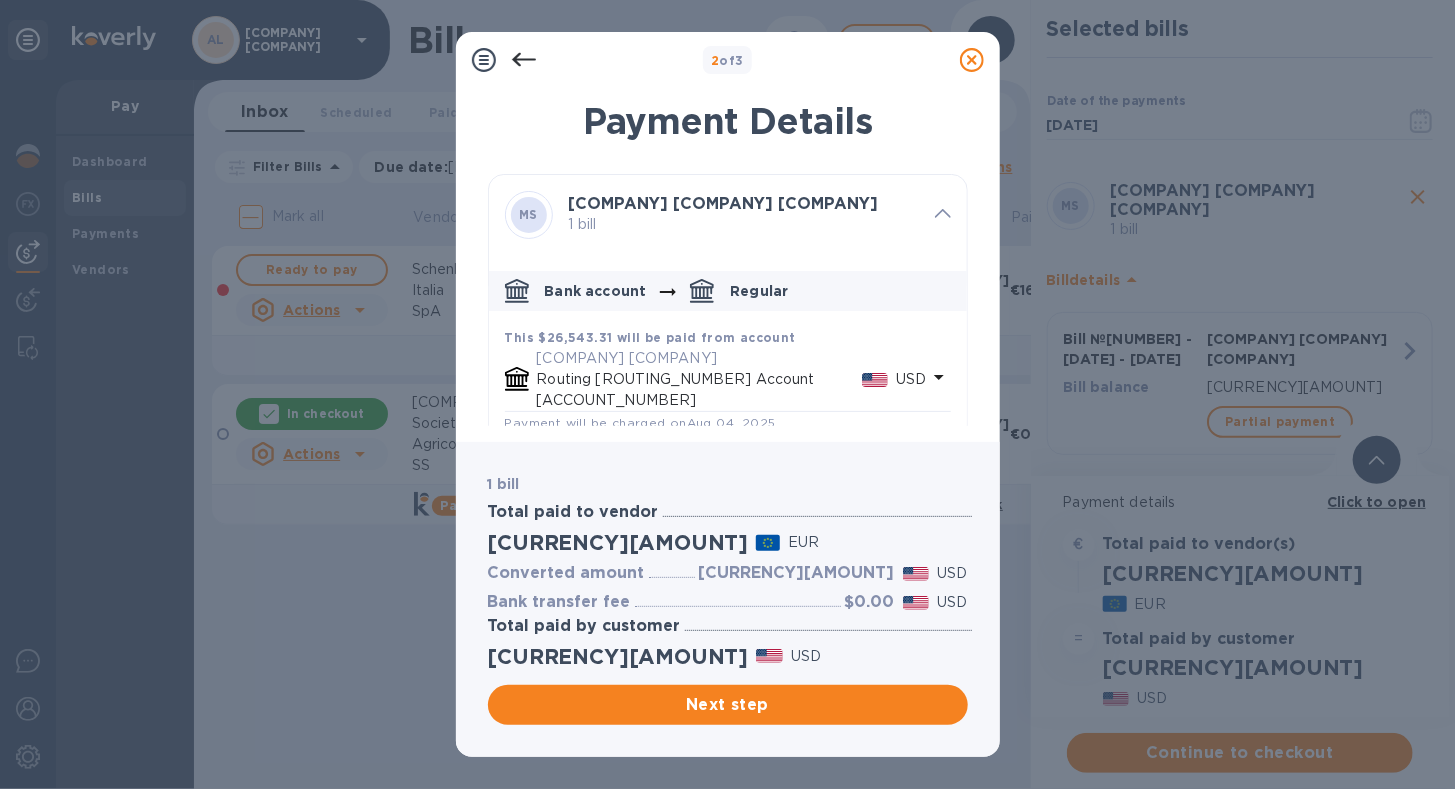 click on "Routing [ROUTING_NUMBER] Account [ACCOUNT_NUMBER]" at bounding box center [699, 390] 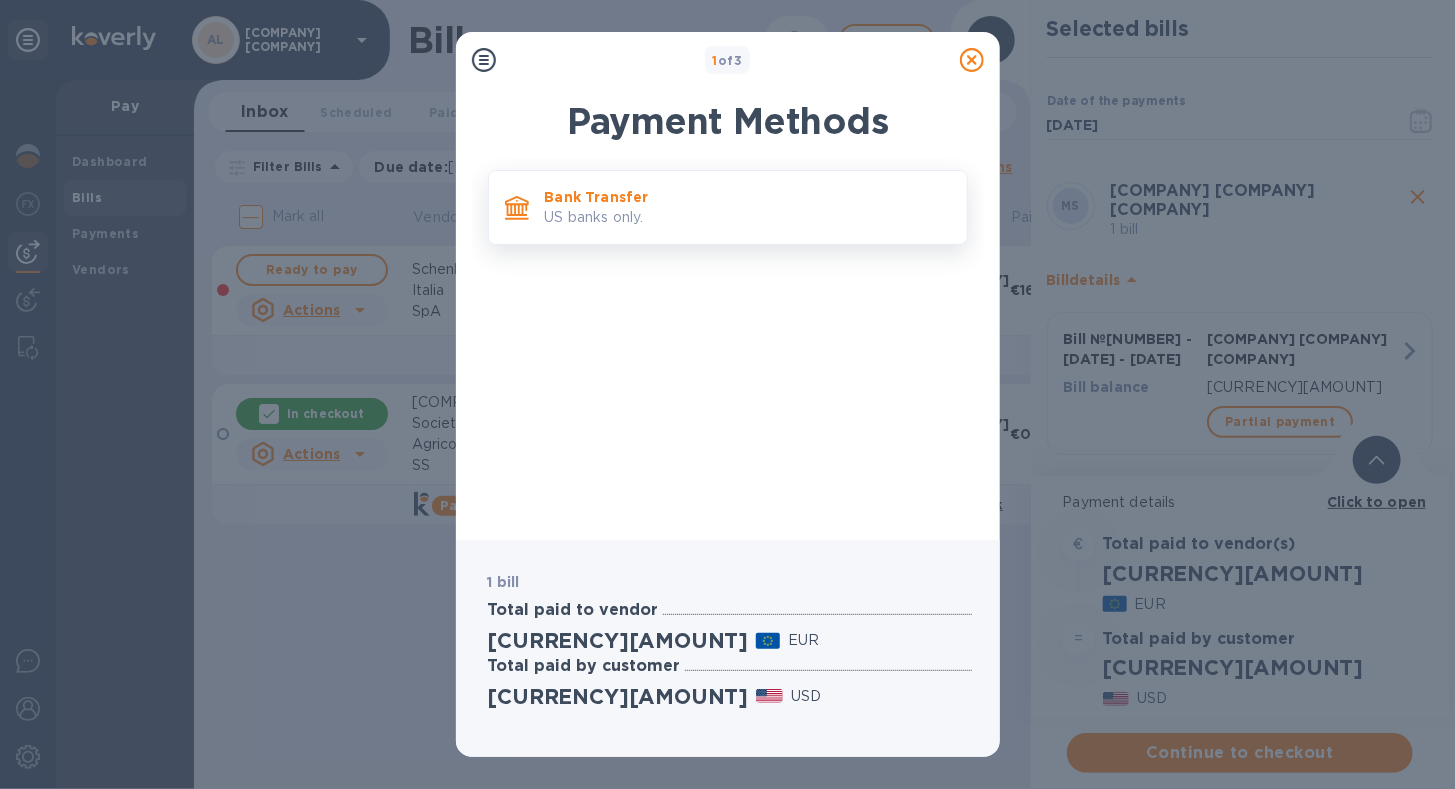 click on "Bank Transfer US banks only." at bounding box center [748, 207] 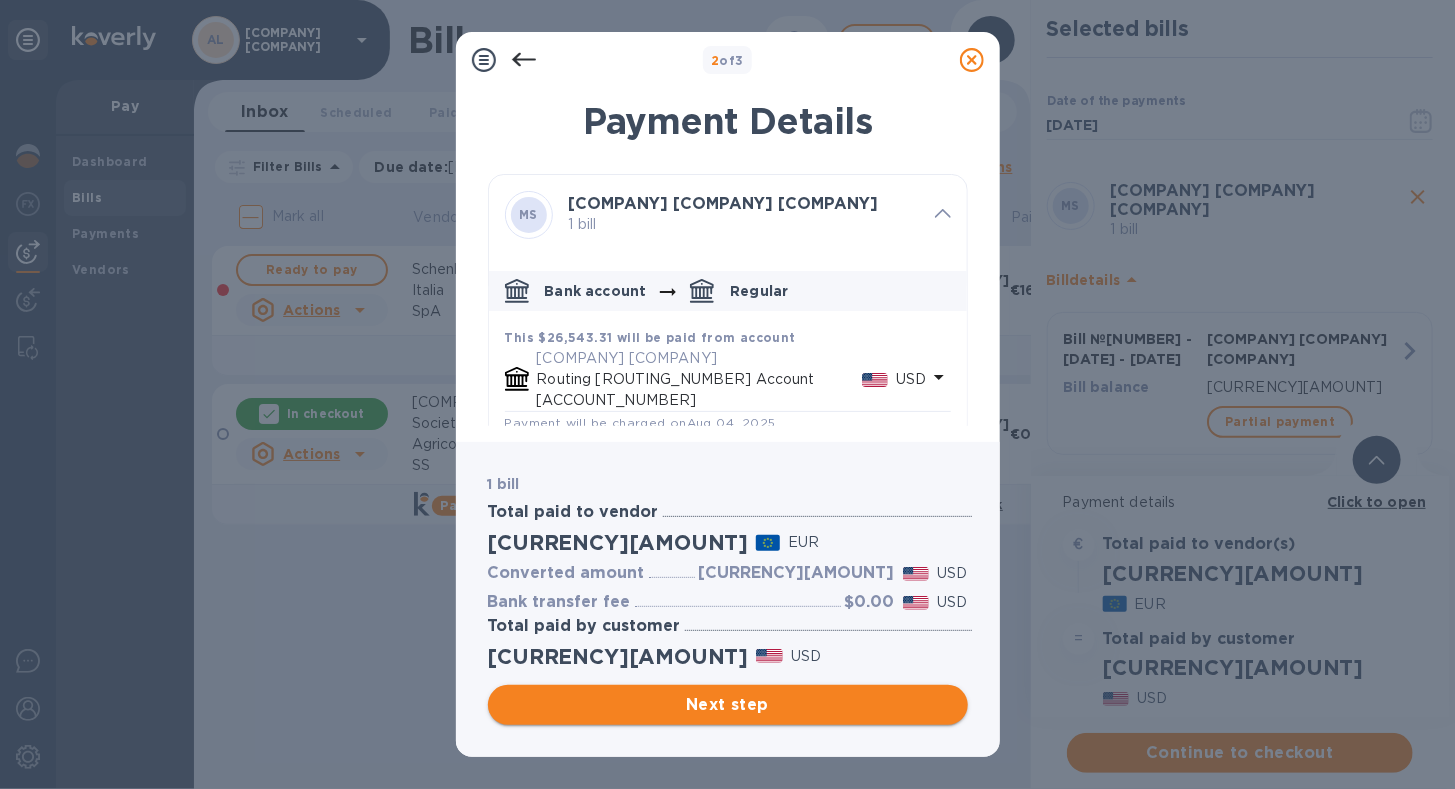click on "Next step" at bounding box center [728, 705] 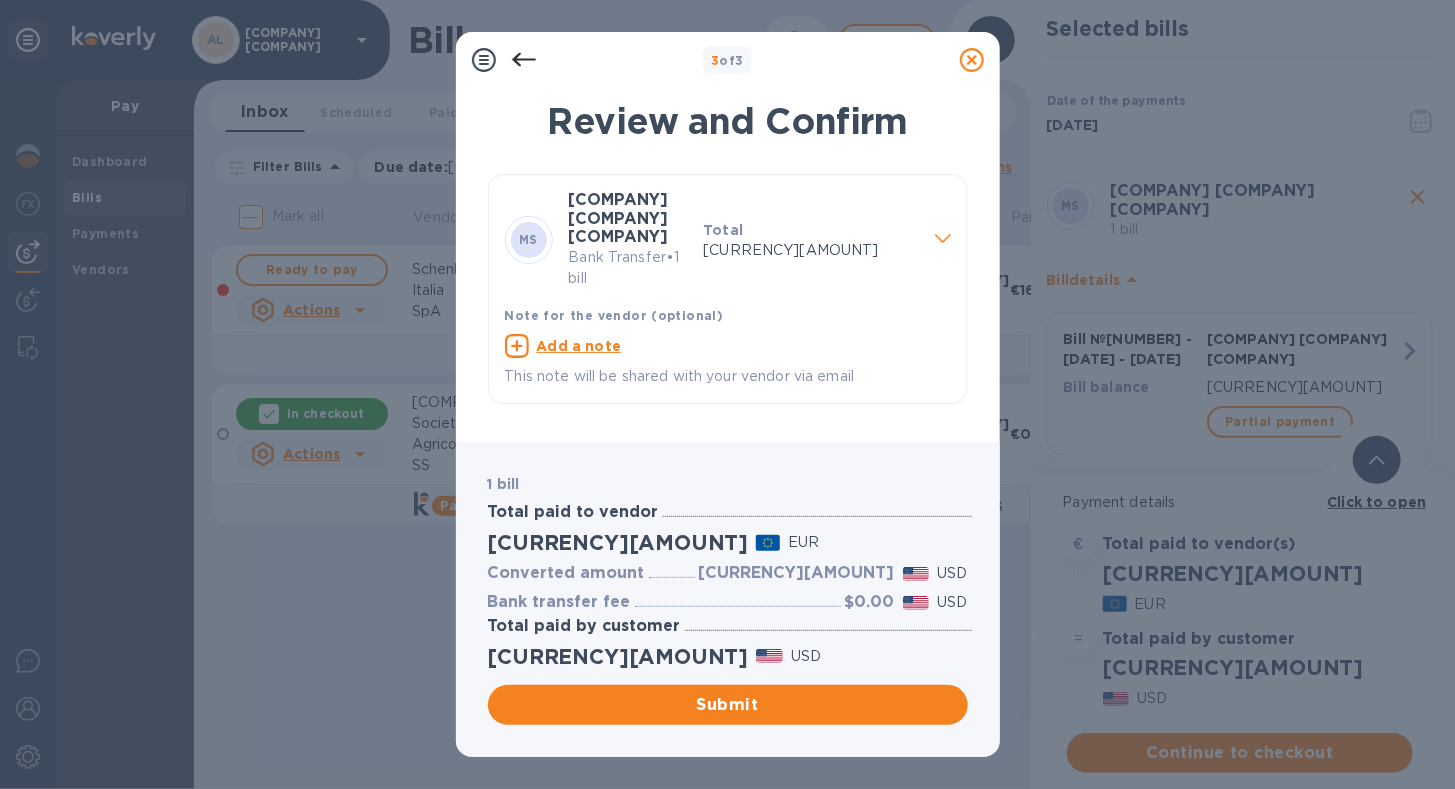 drag, startPoint x: 761, startPoint y: 247, endPoint x: 655, endPoint y: 315, distance: 125.93649 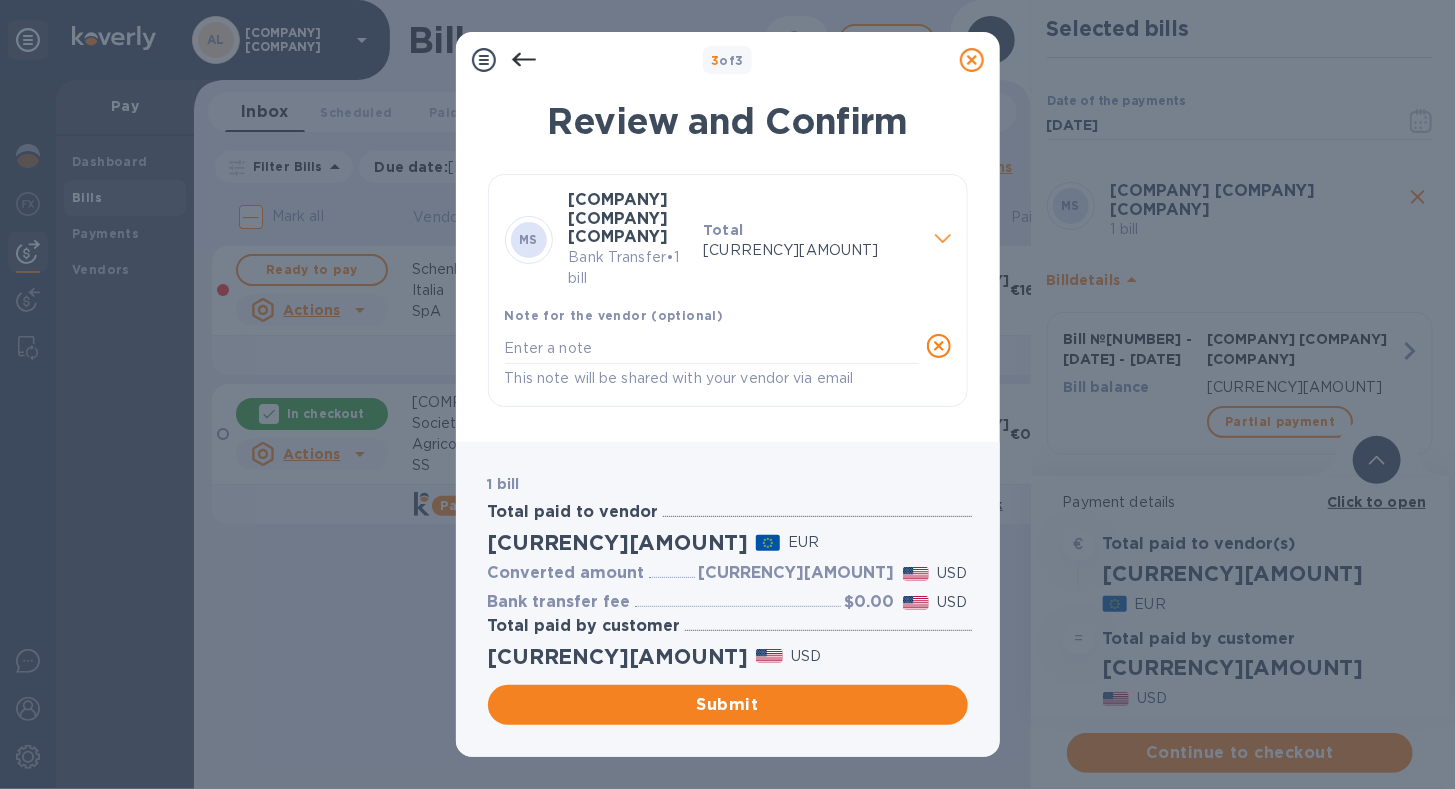 click on "Bank Transfer  •  1 bill" at bounding box center [628, 268] 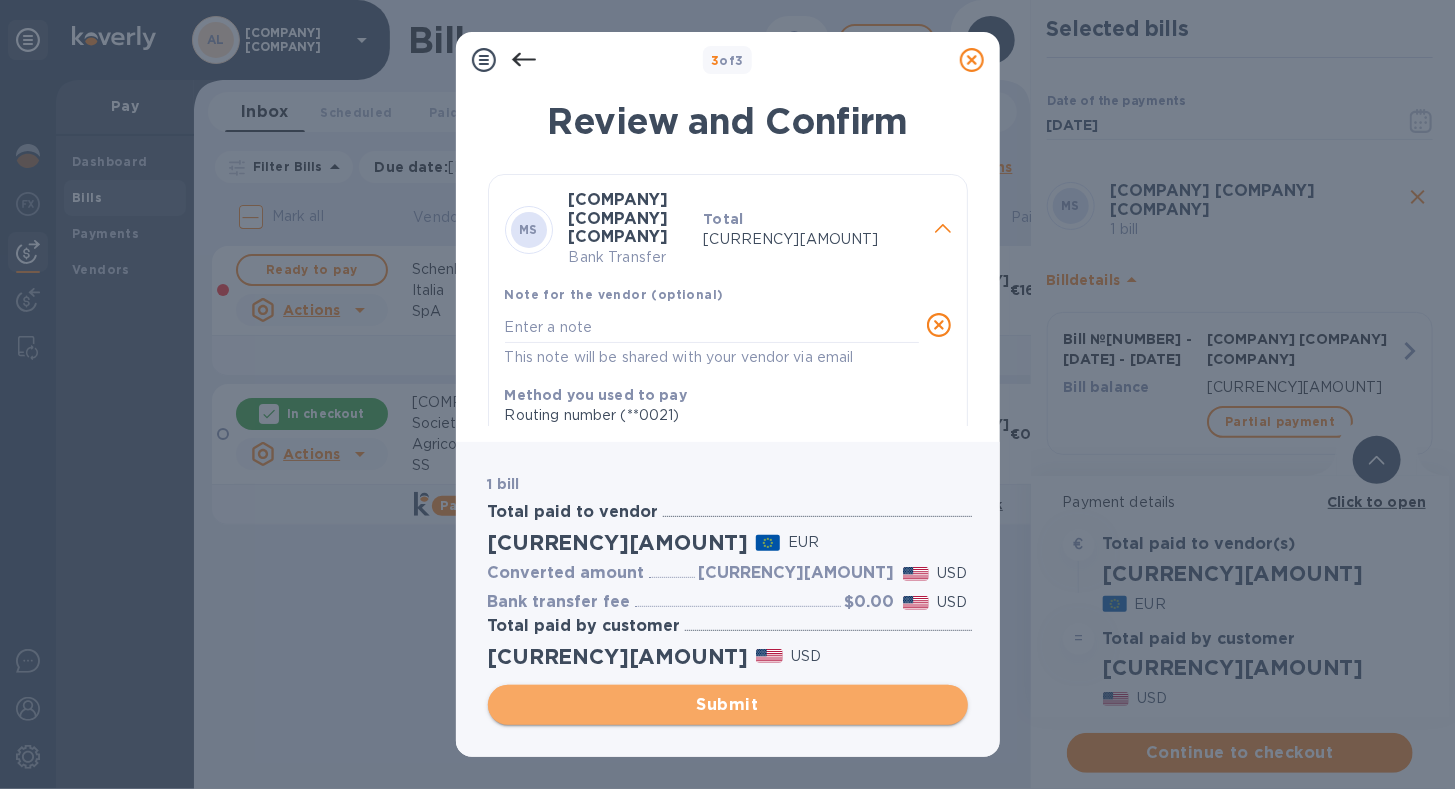 click on "Submit" at bounding box center [728, 705] 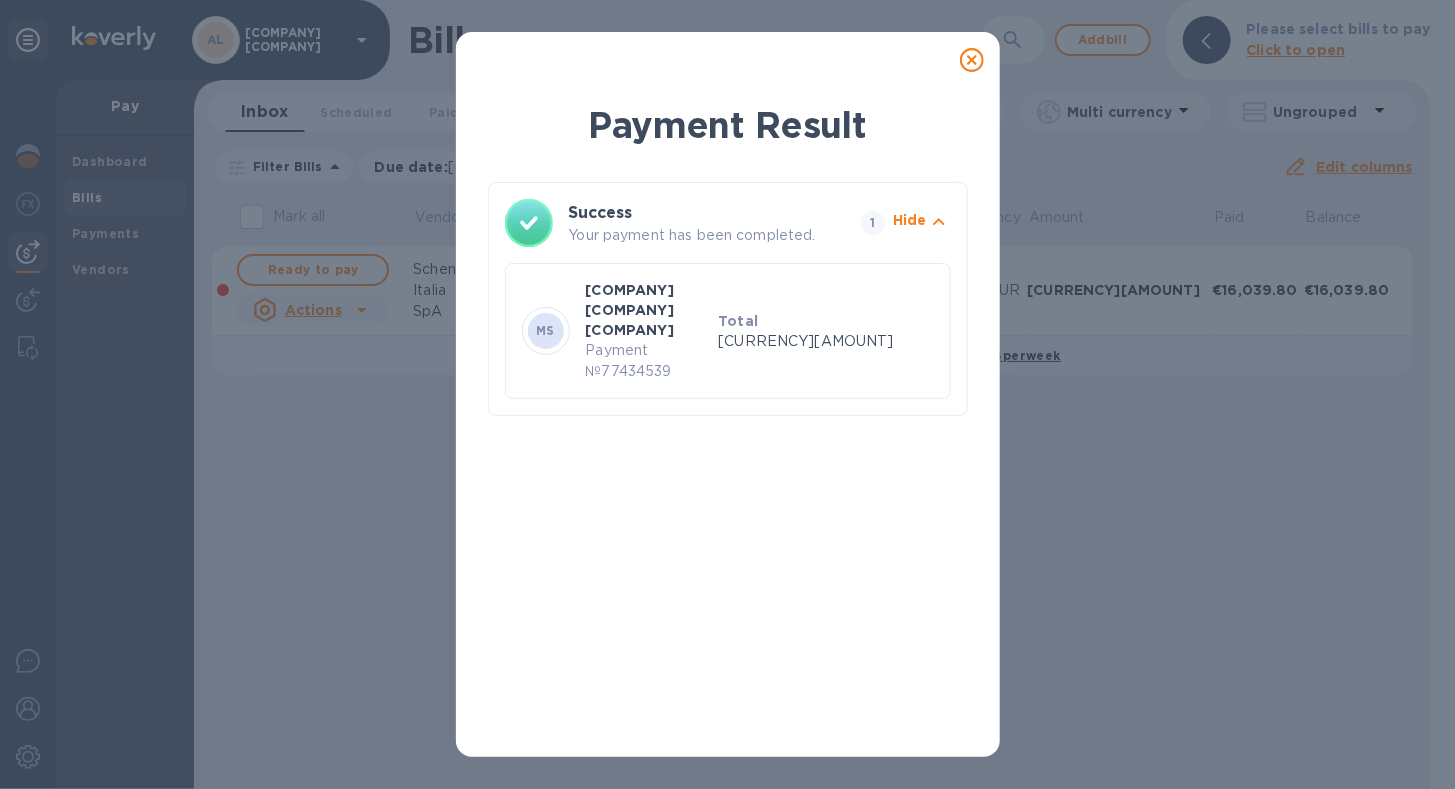 click 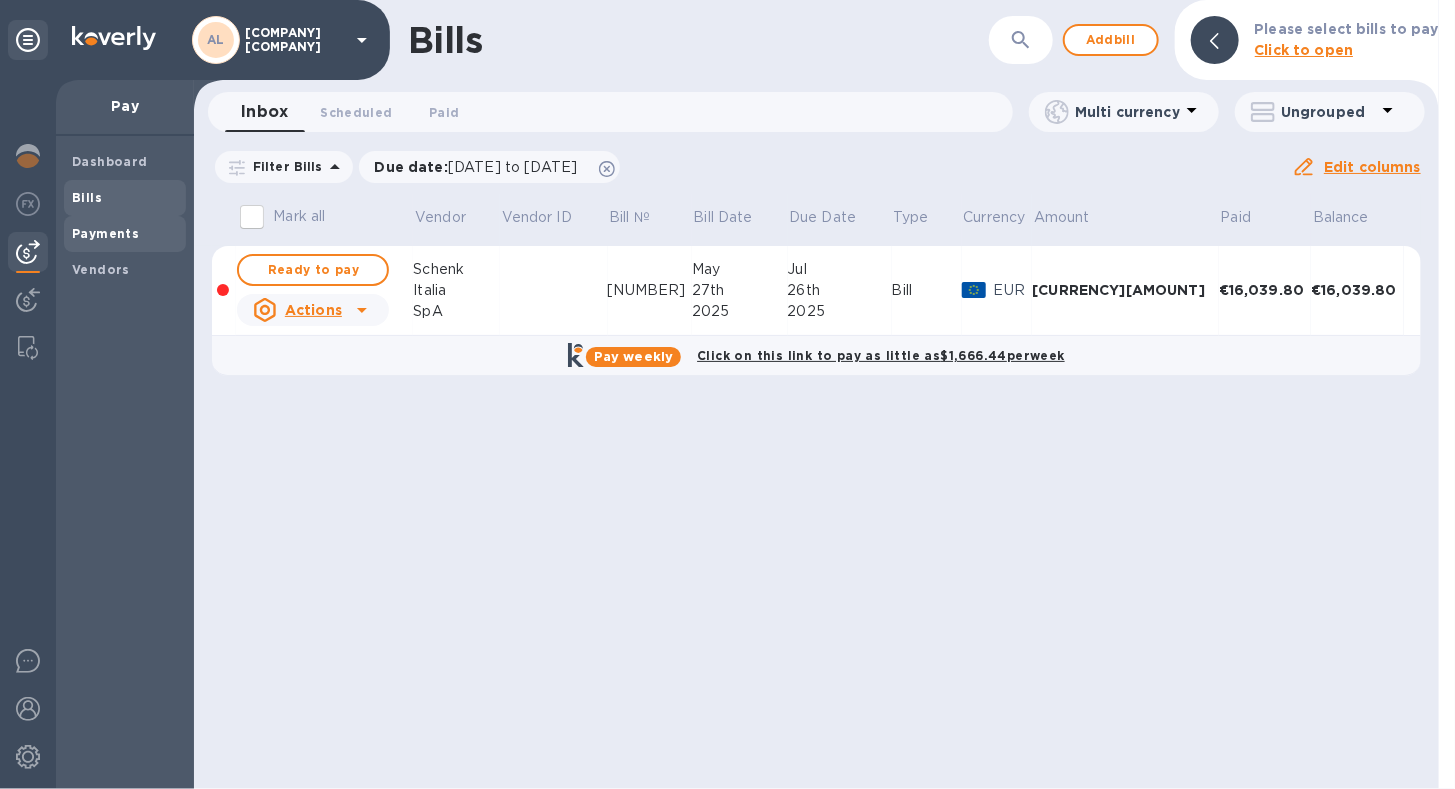 click on "Payments" at bounding box center [105, 233] 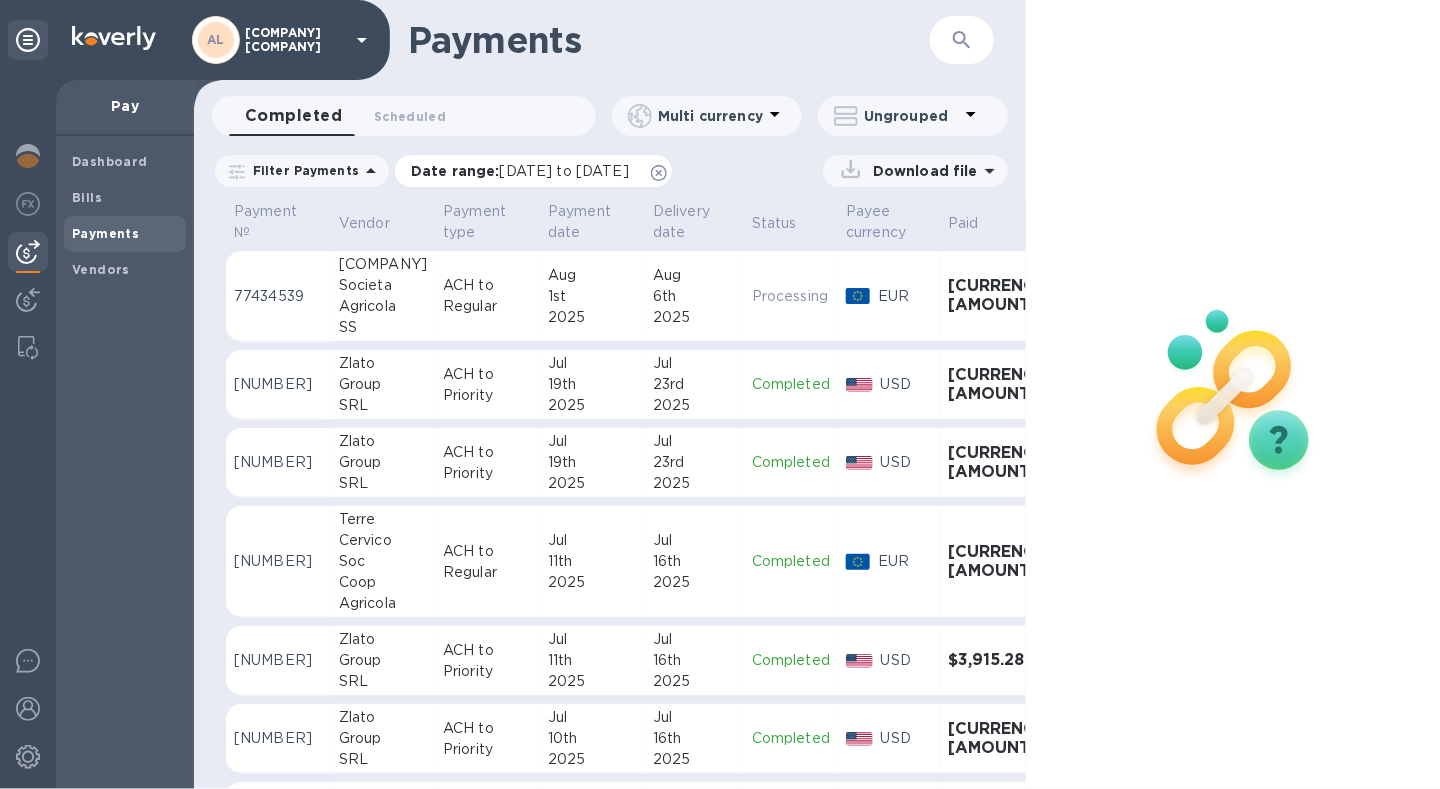 click on "[DATE] to [DATE]" at bounding box center (564, 171) 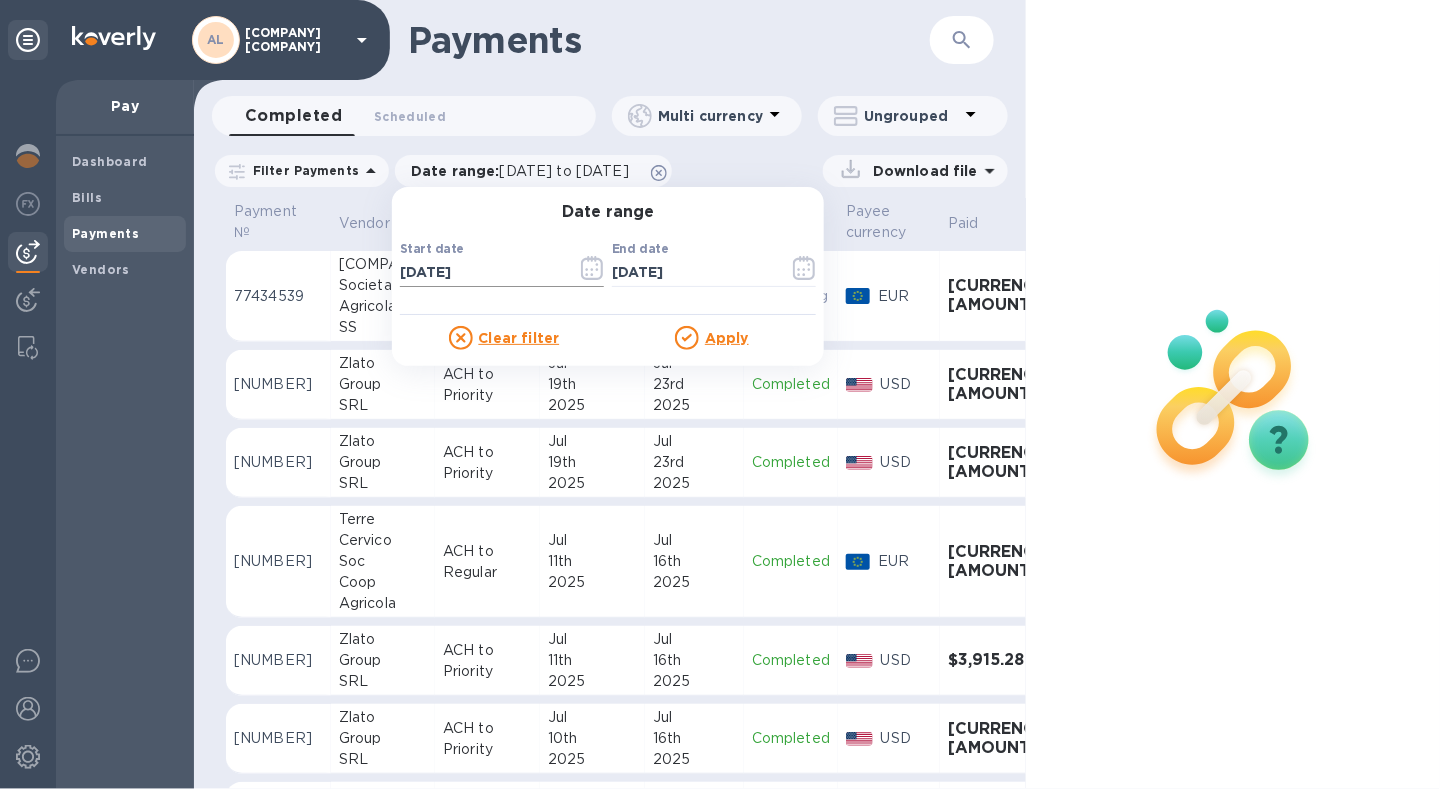 click 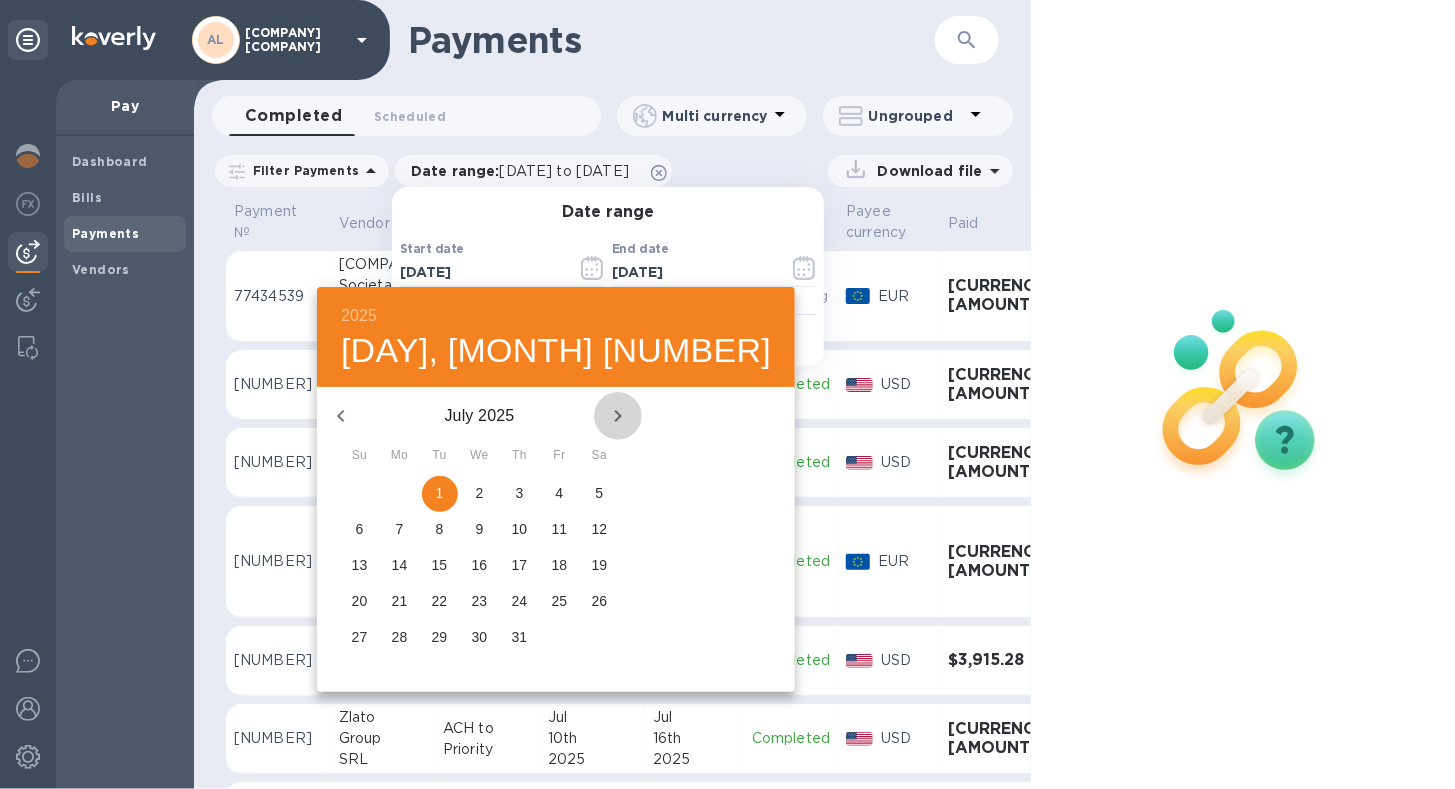 click 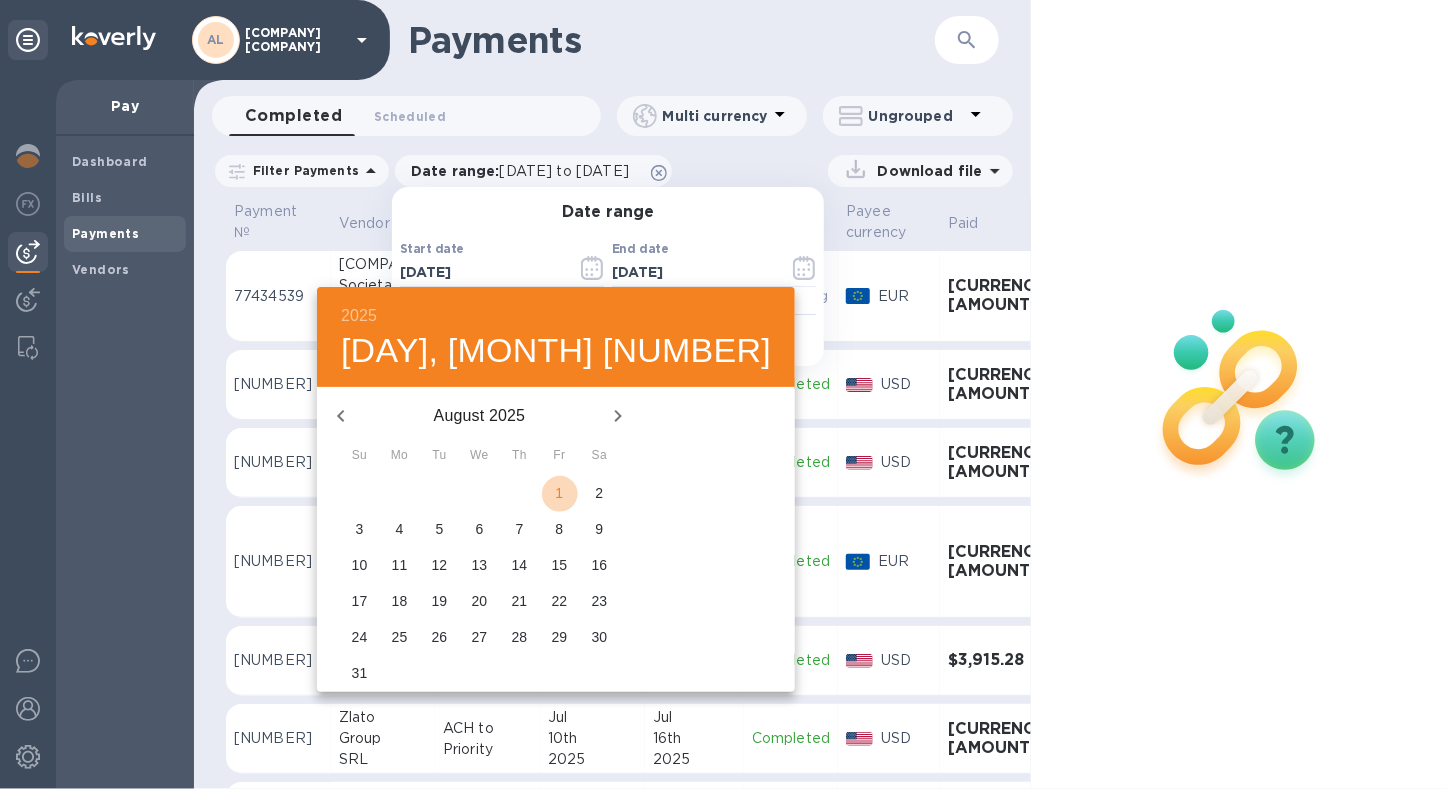 click on "1" at bounding box center [560, 493] 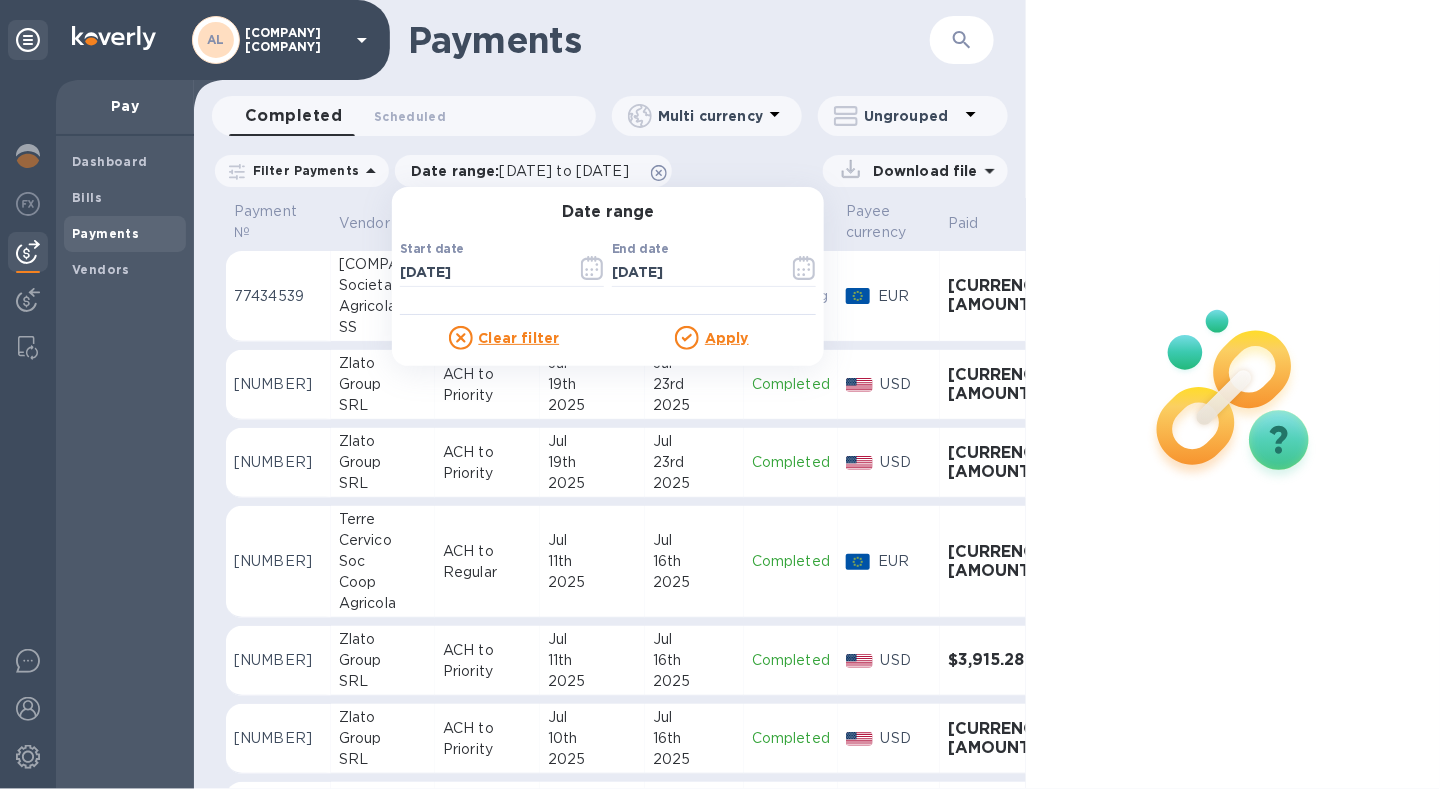 click on "Apply" at bounding box center [727, 338] 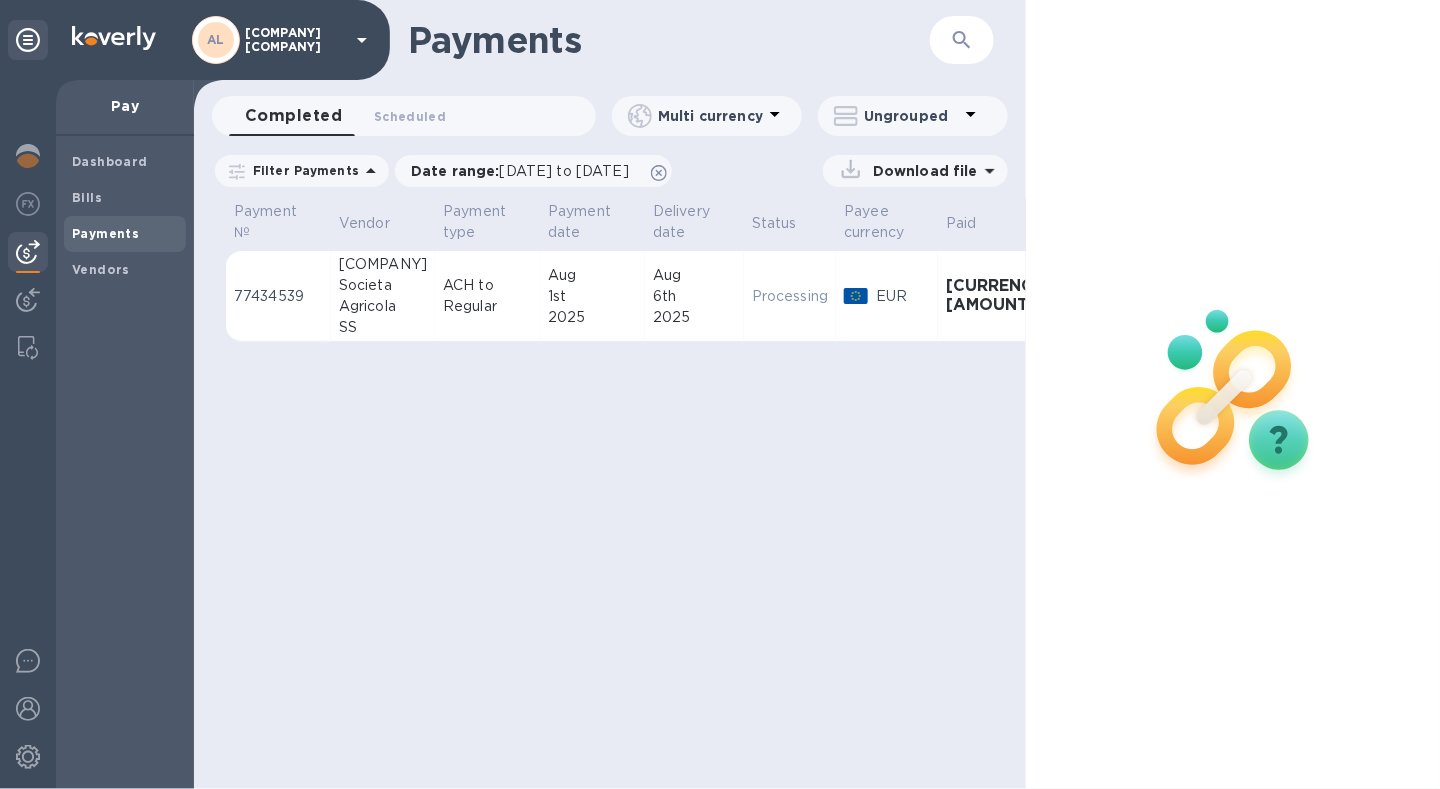 click on "Download file" at bounding box center [921, 171] 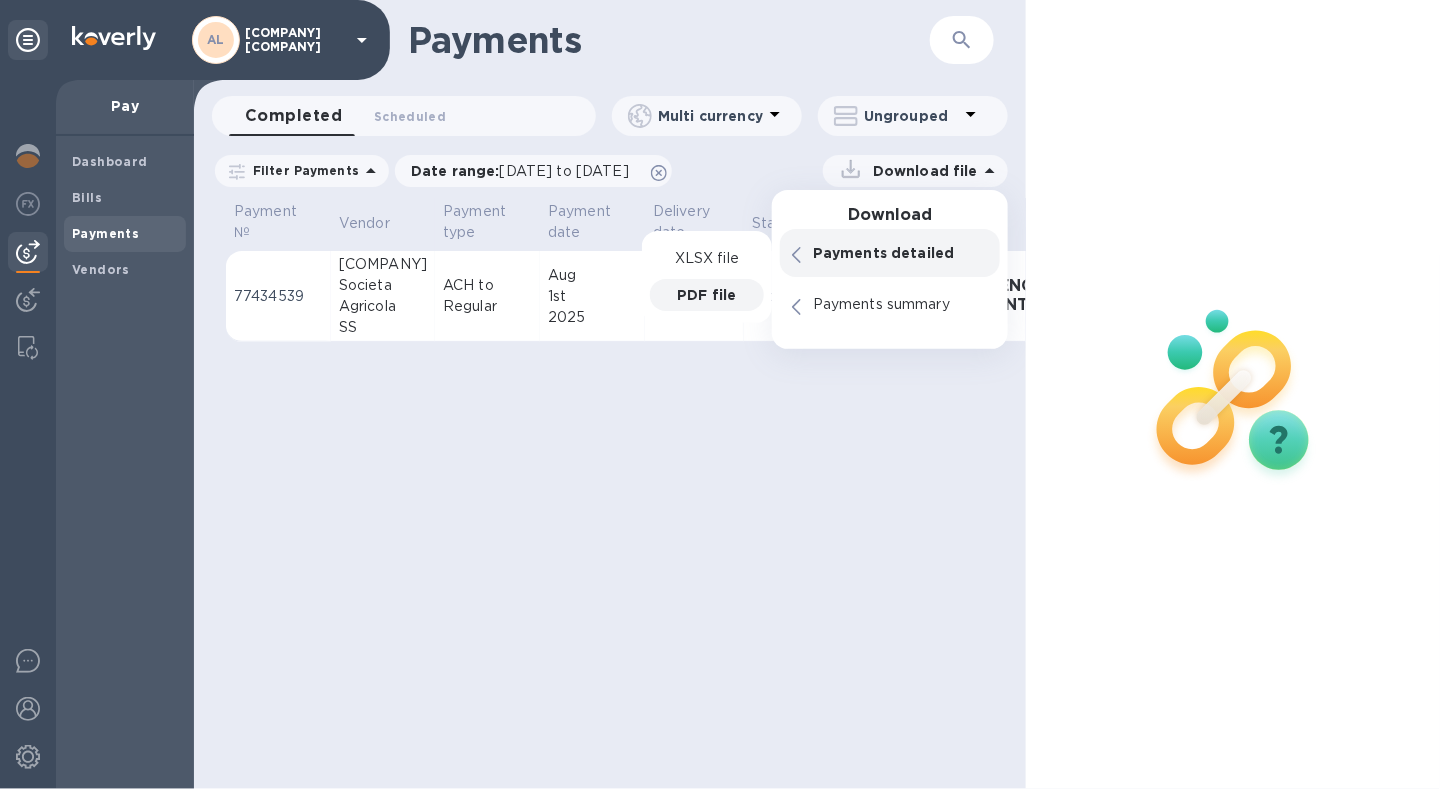 click on "PDF file" at bounding box center (706, 295) 